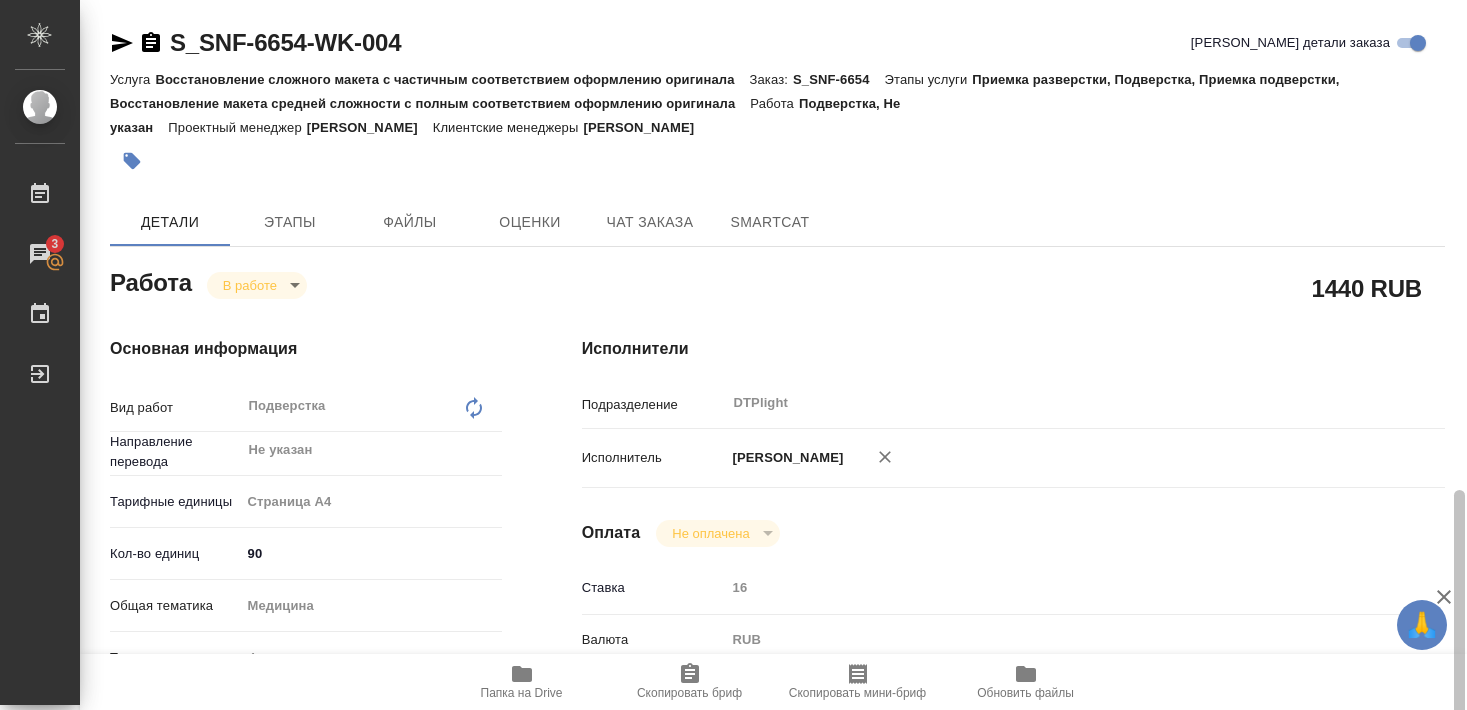 scroll, scrollTop: 0, scrollLeft: 0, axis: both 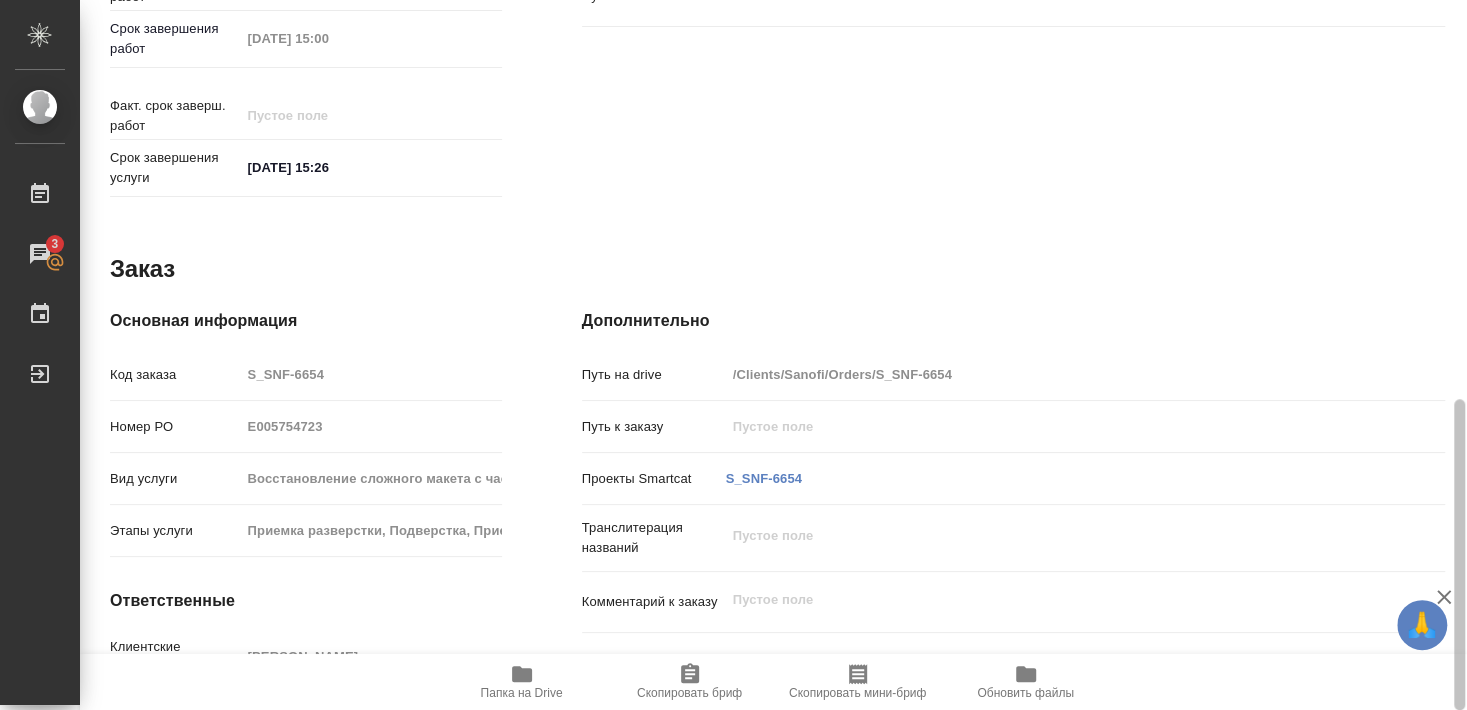 click at bounding box center (1459, 554) 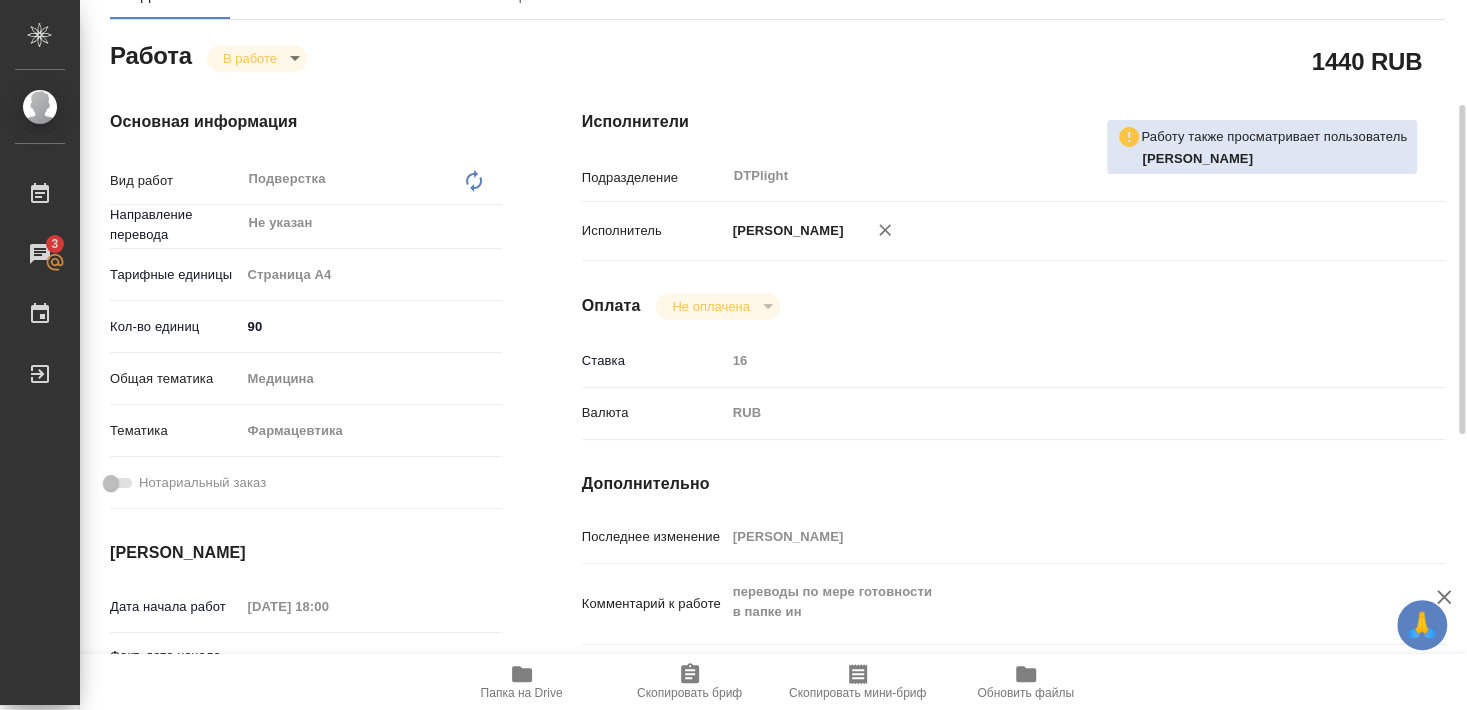 scroll, scrollTop: 99, scrollLeft: 0, axis: vertical 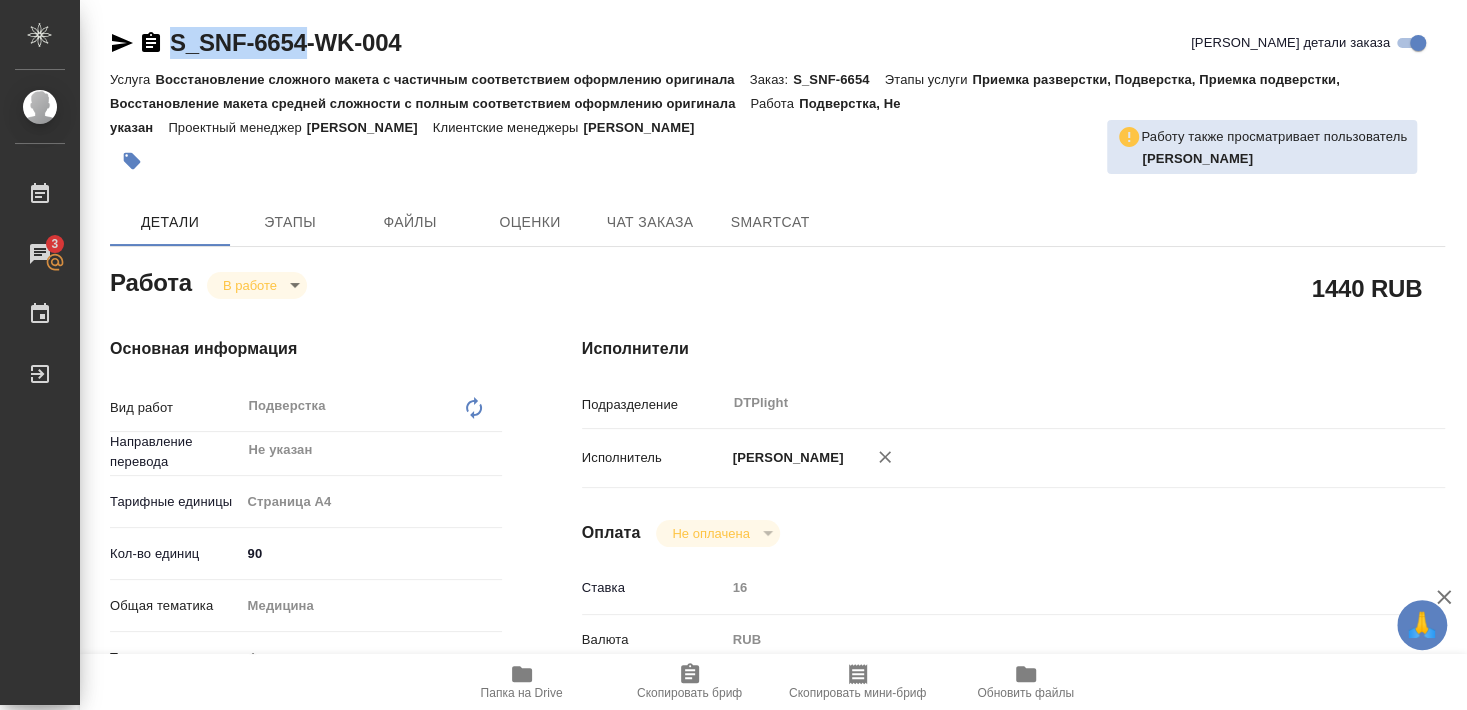 click 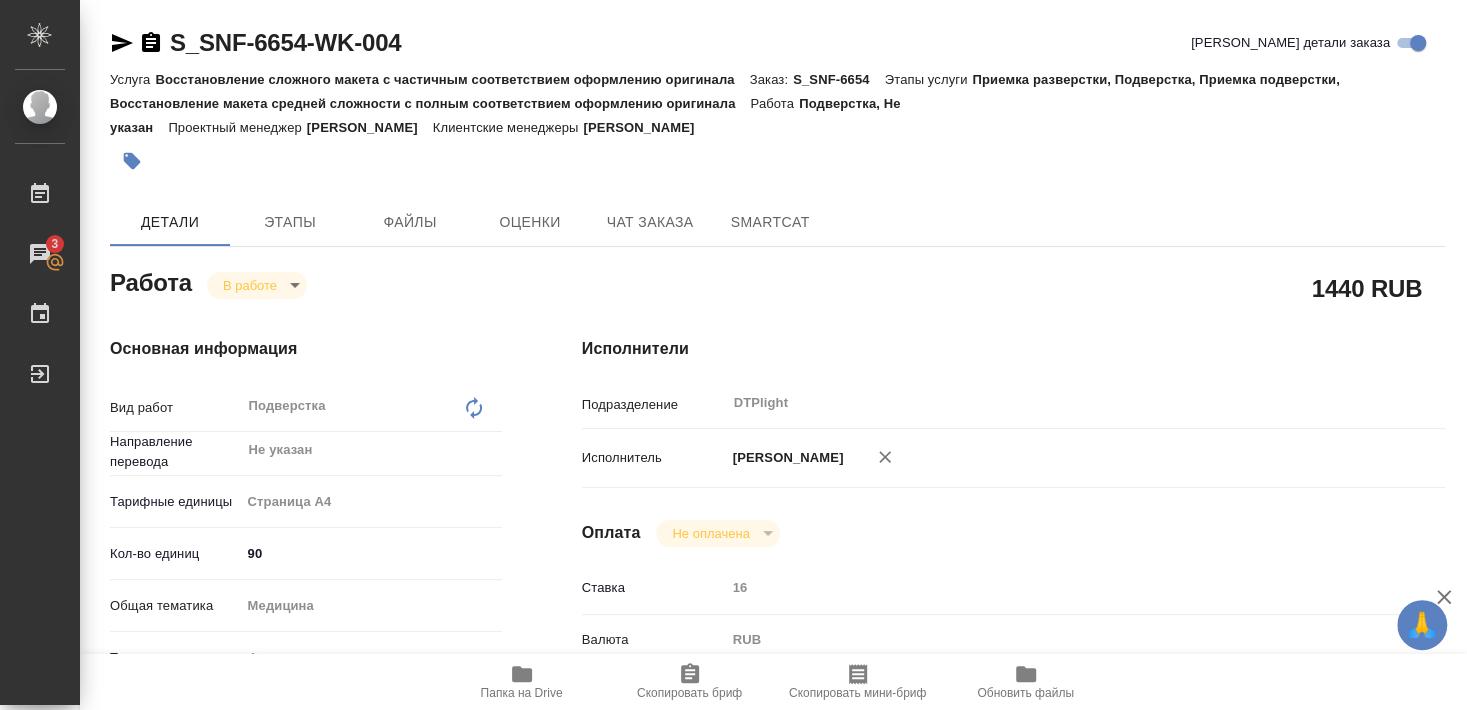 click 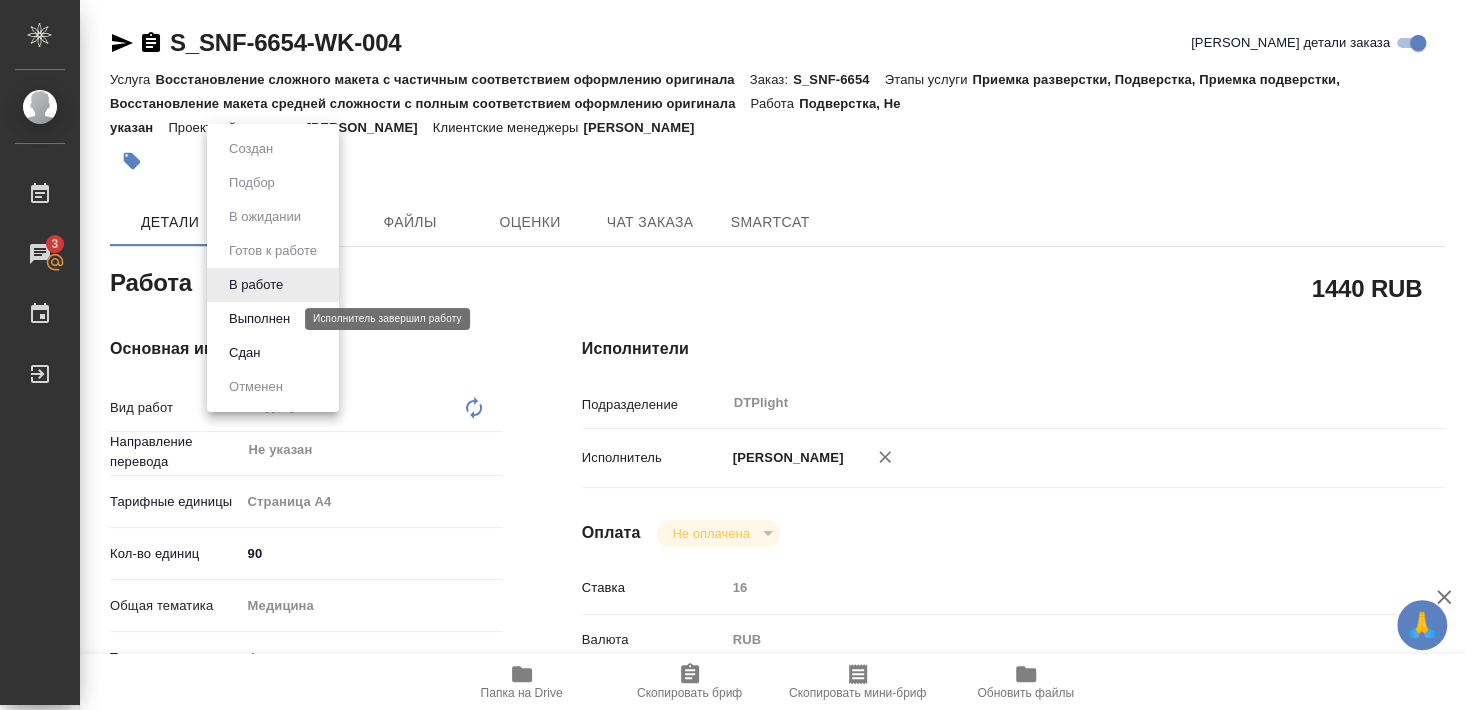 click on "Выполнен" at bounding box center (259, 319) 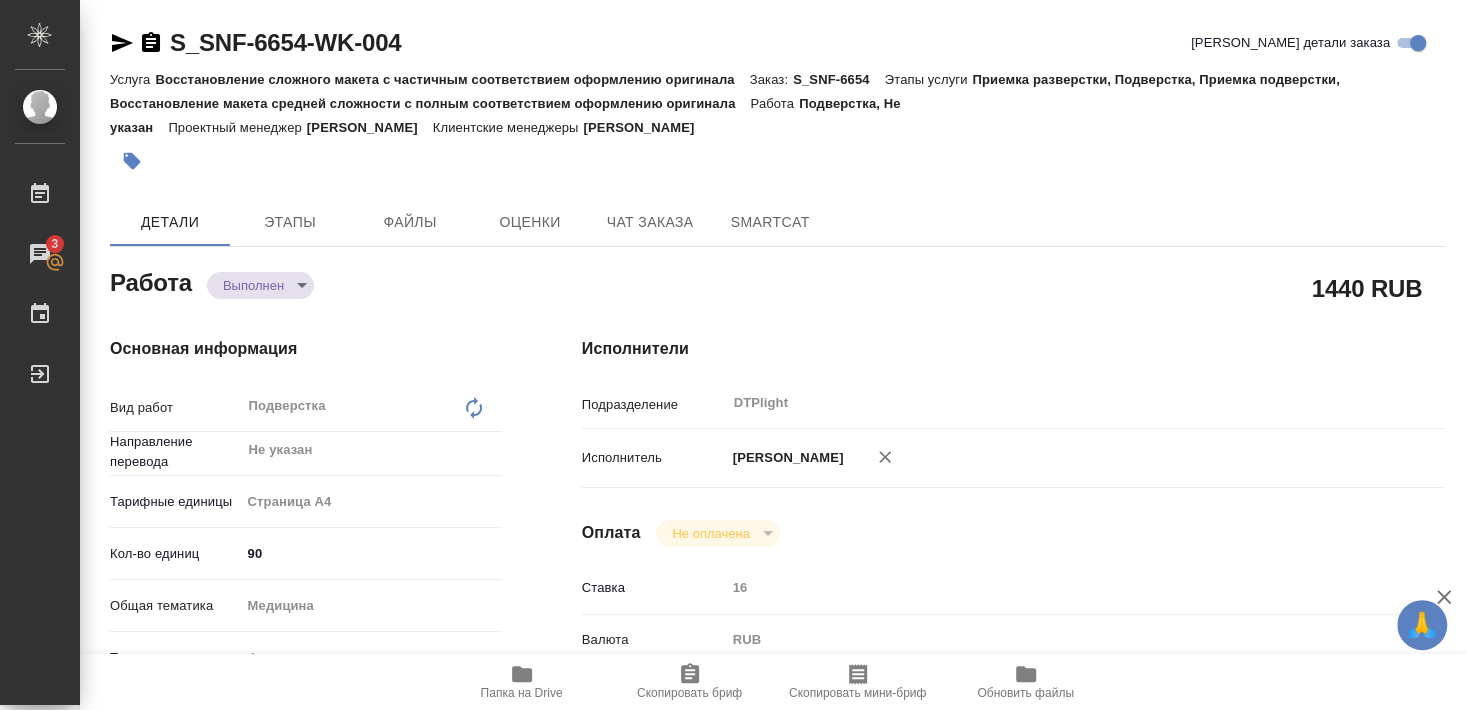 type on "x" 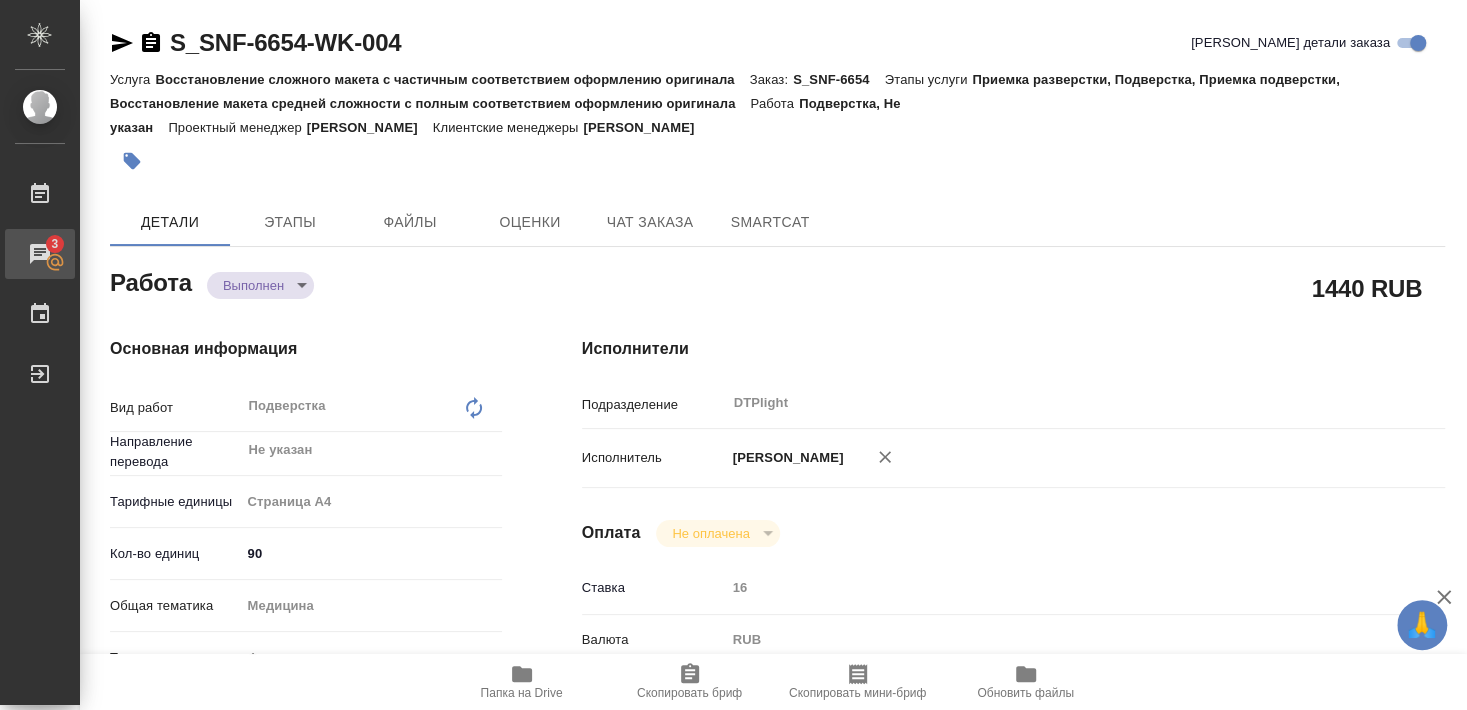 type on "x" 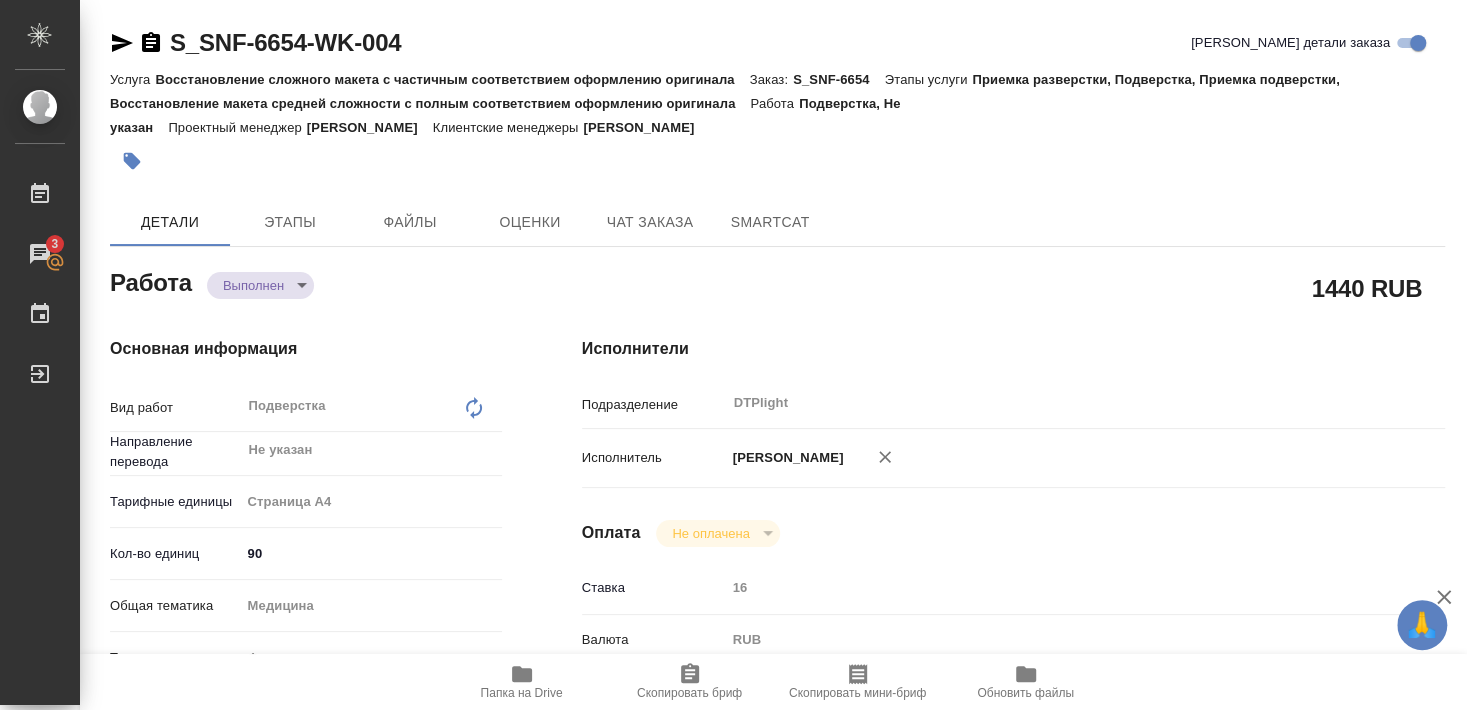 type on "x" 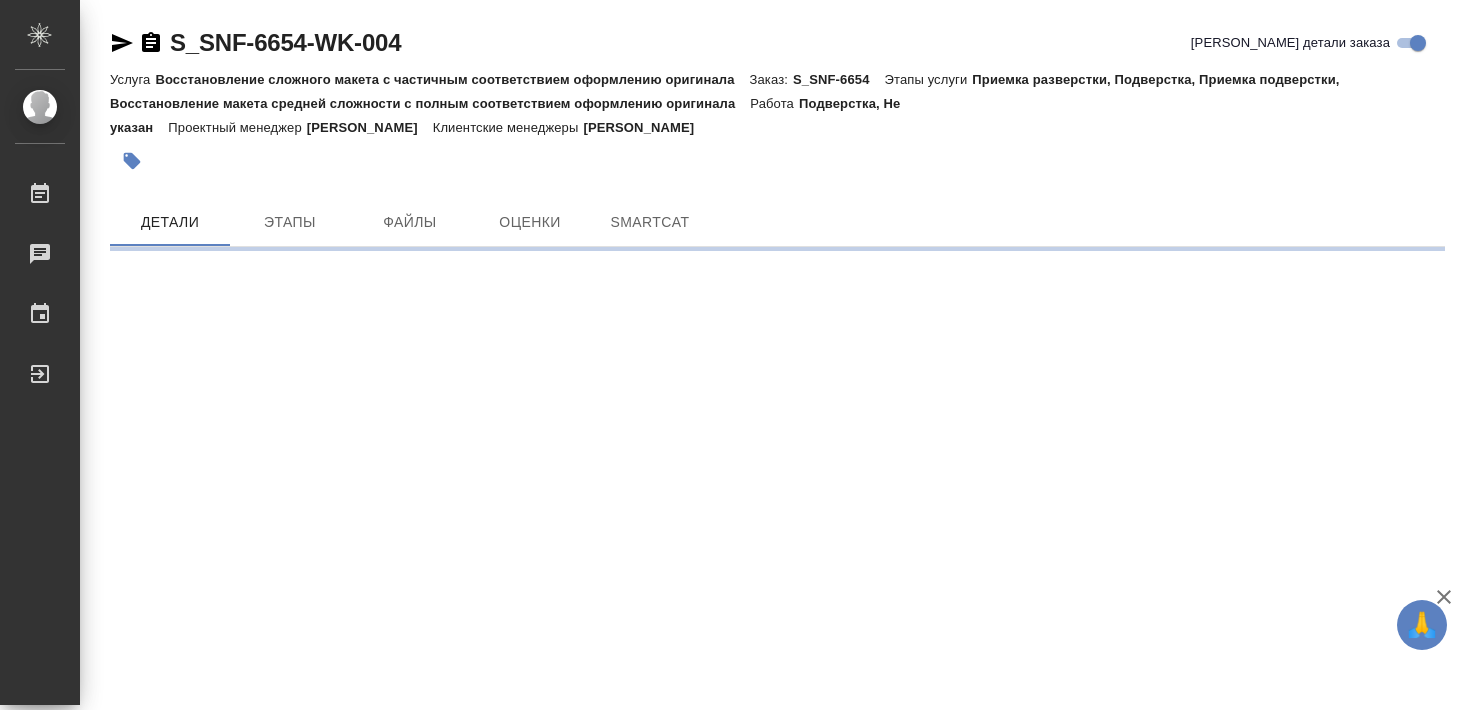 scroll, scrollTop: 0, scrollLeft: 0, axis: both 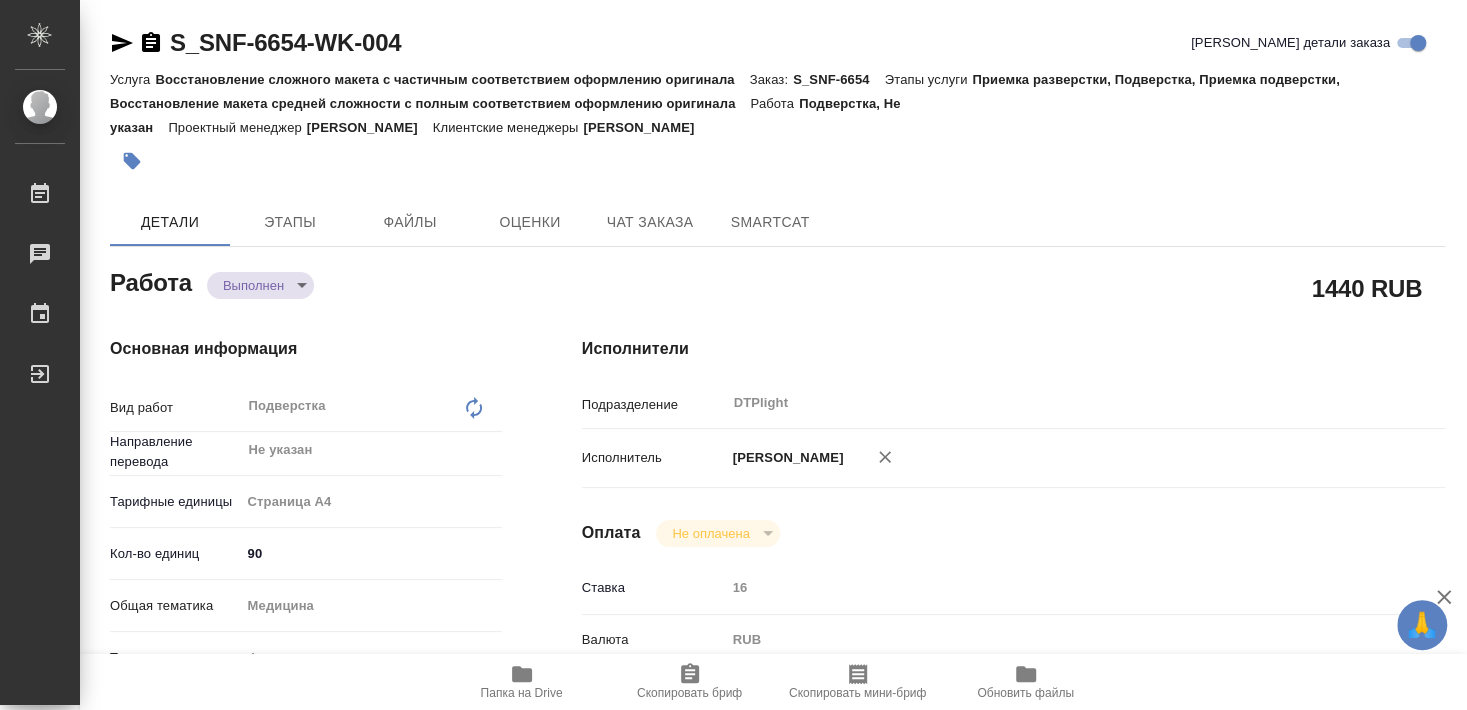 type on "x" 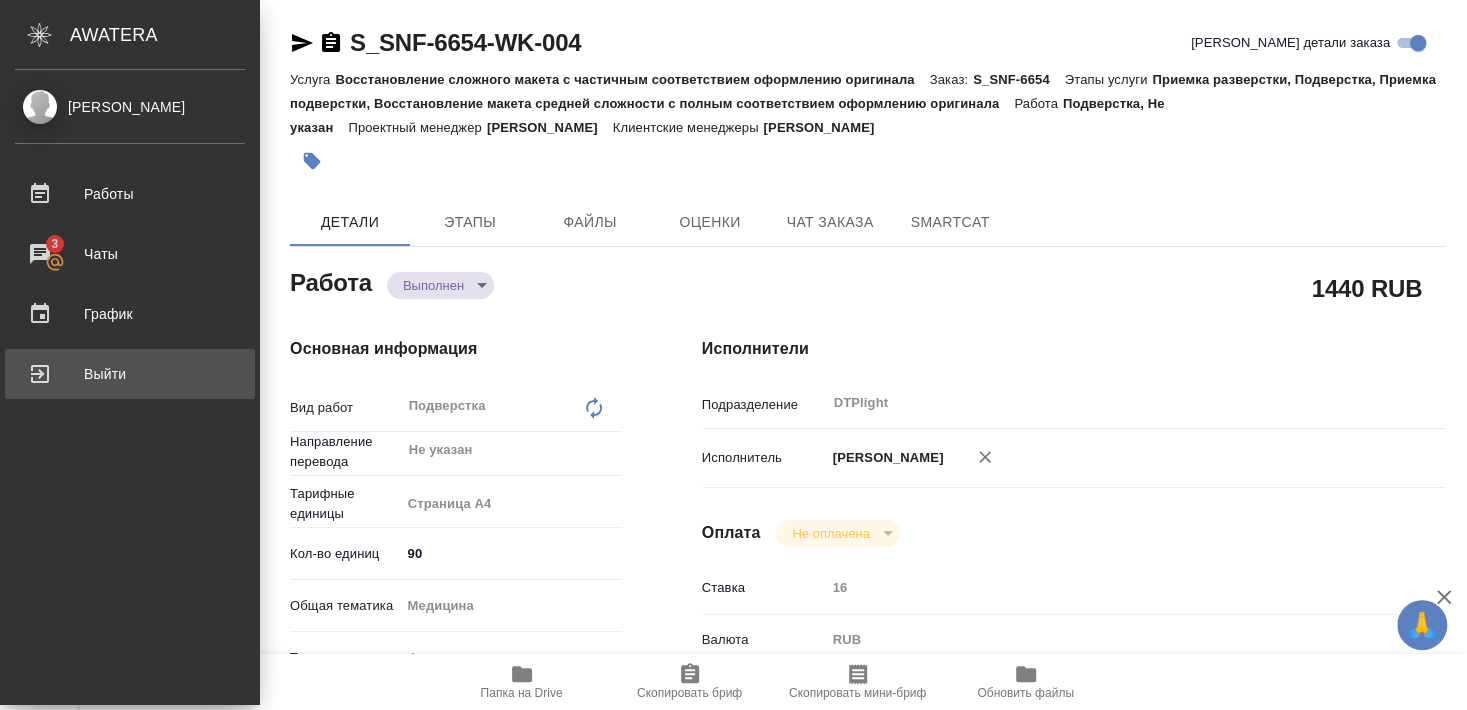 type on "x" 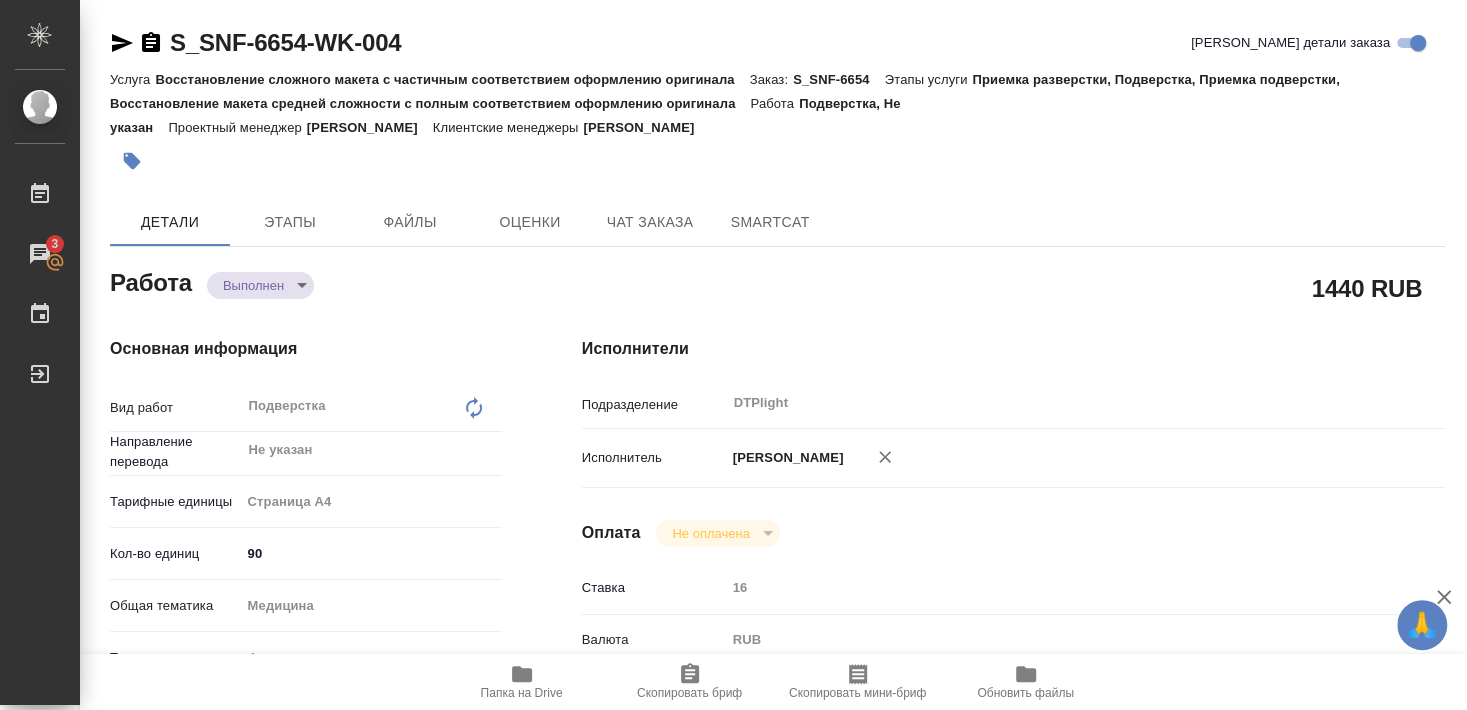 type on "x" 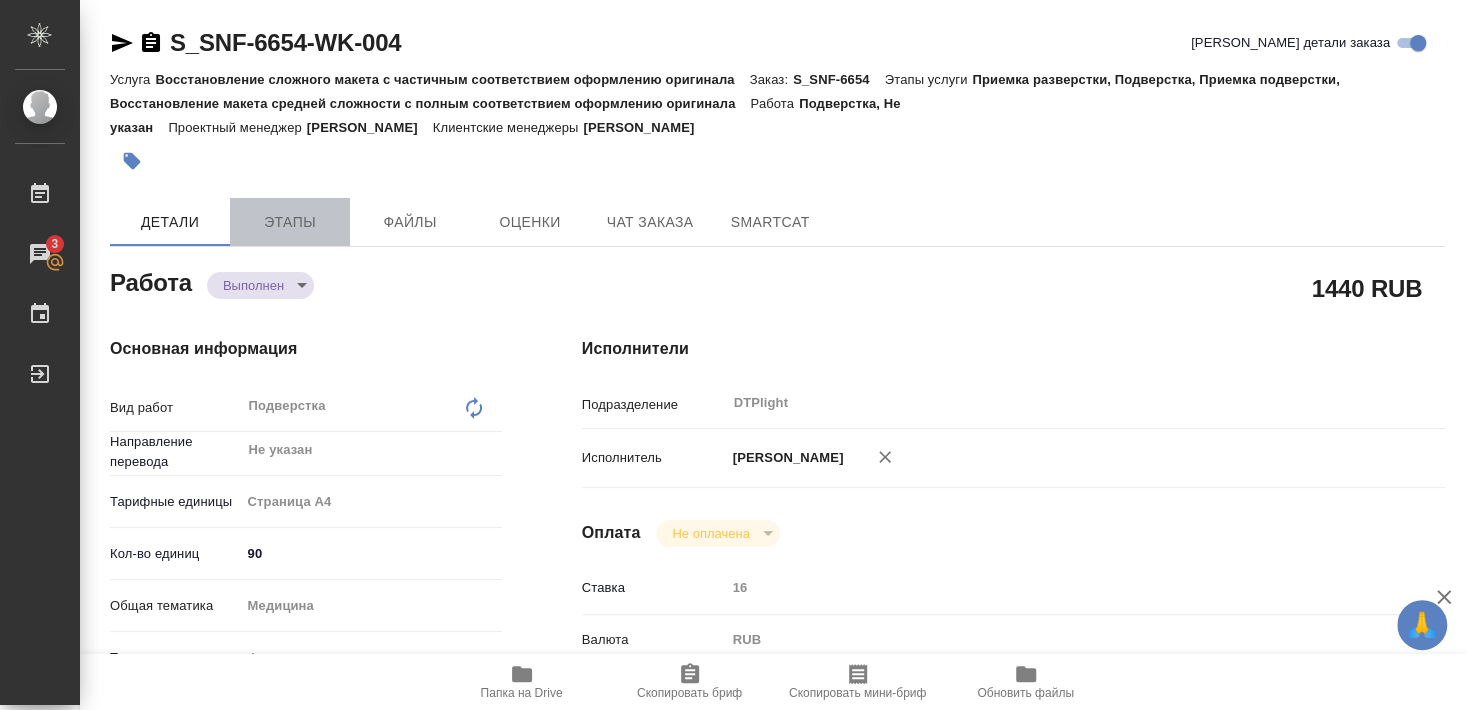 click on "Этапы" at bounding box center (290, 222) 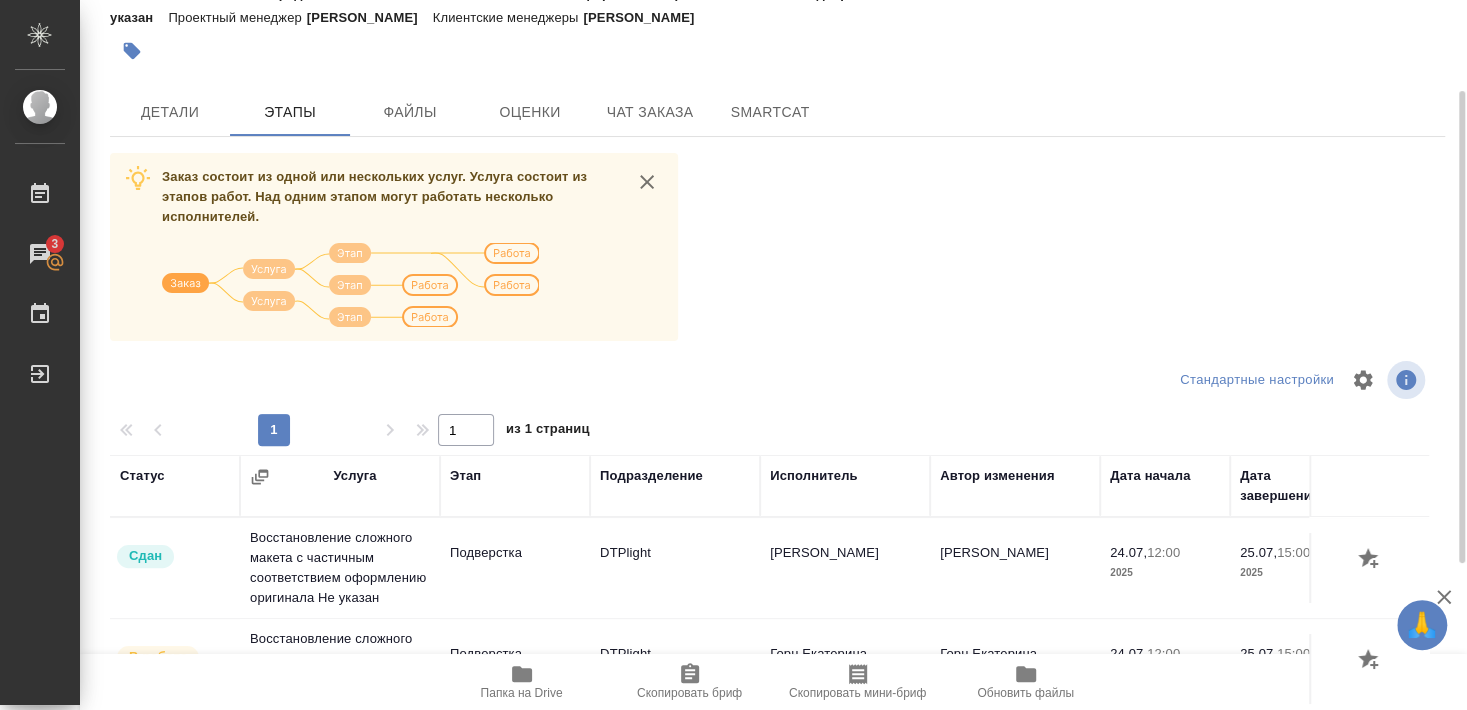 scroll, scrollTop: 121, scrollLeft: 0, axis: vertical 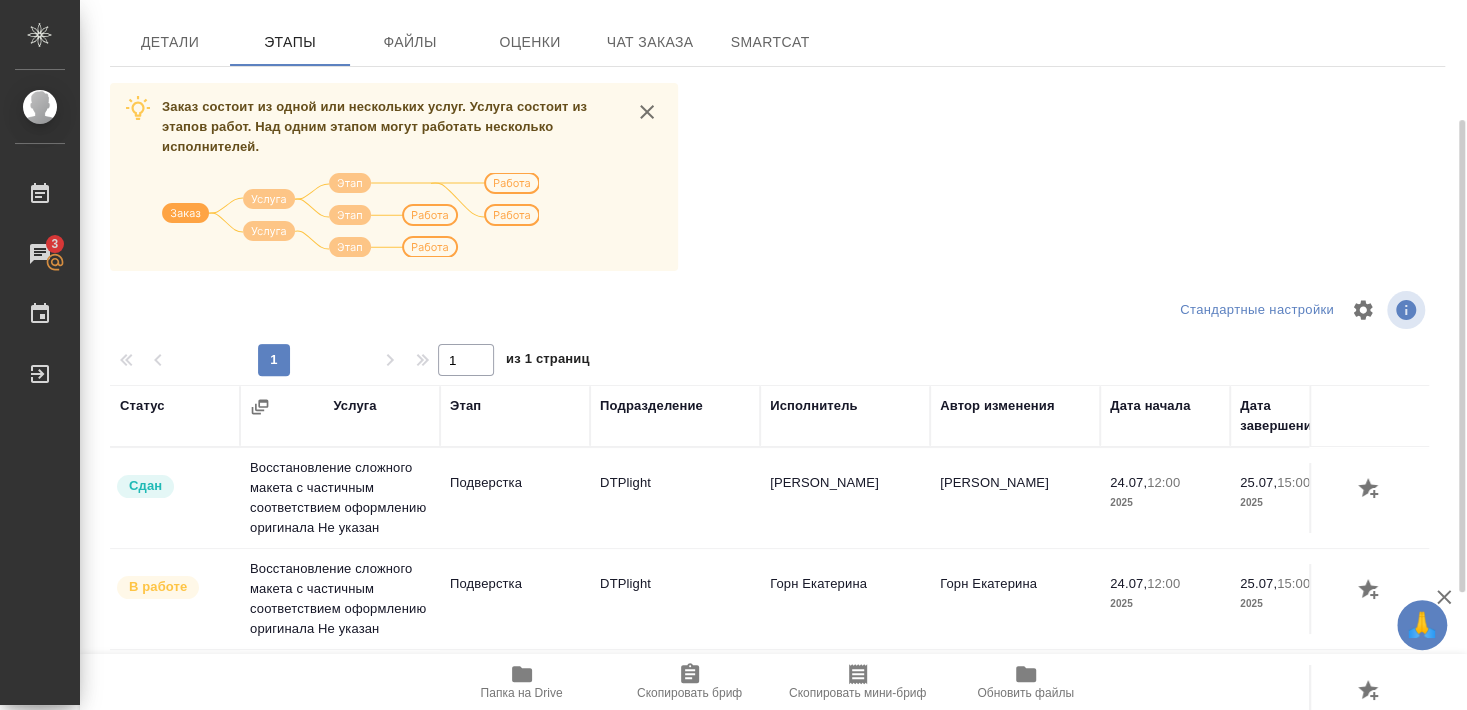 type 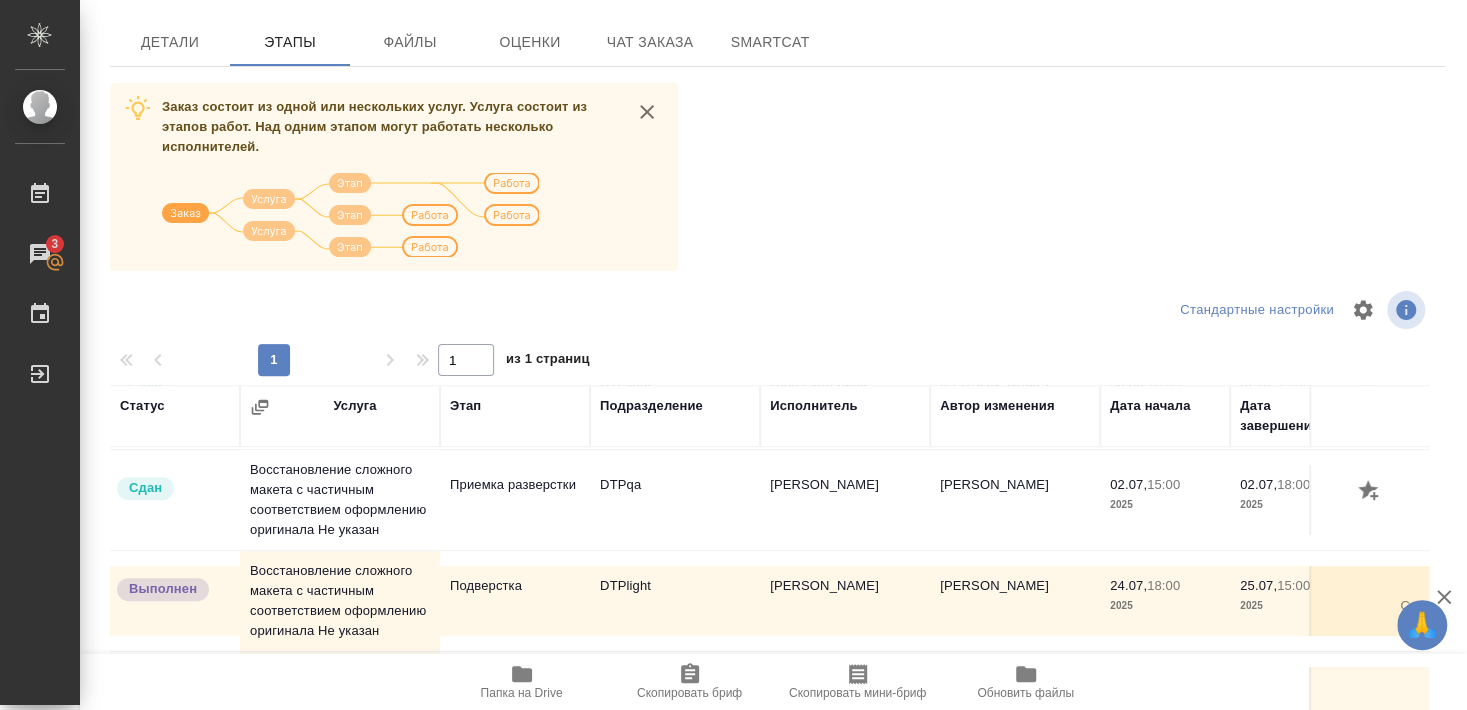 scroll, scrollTop: 618, scrollLeft: 0, axis: vertical 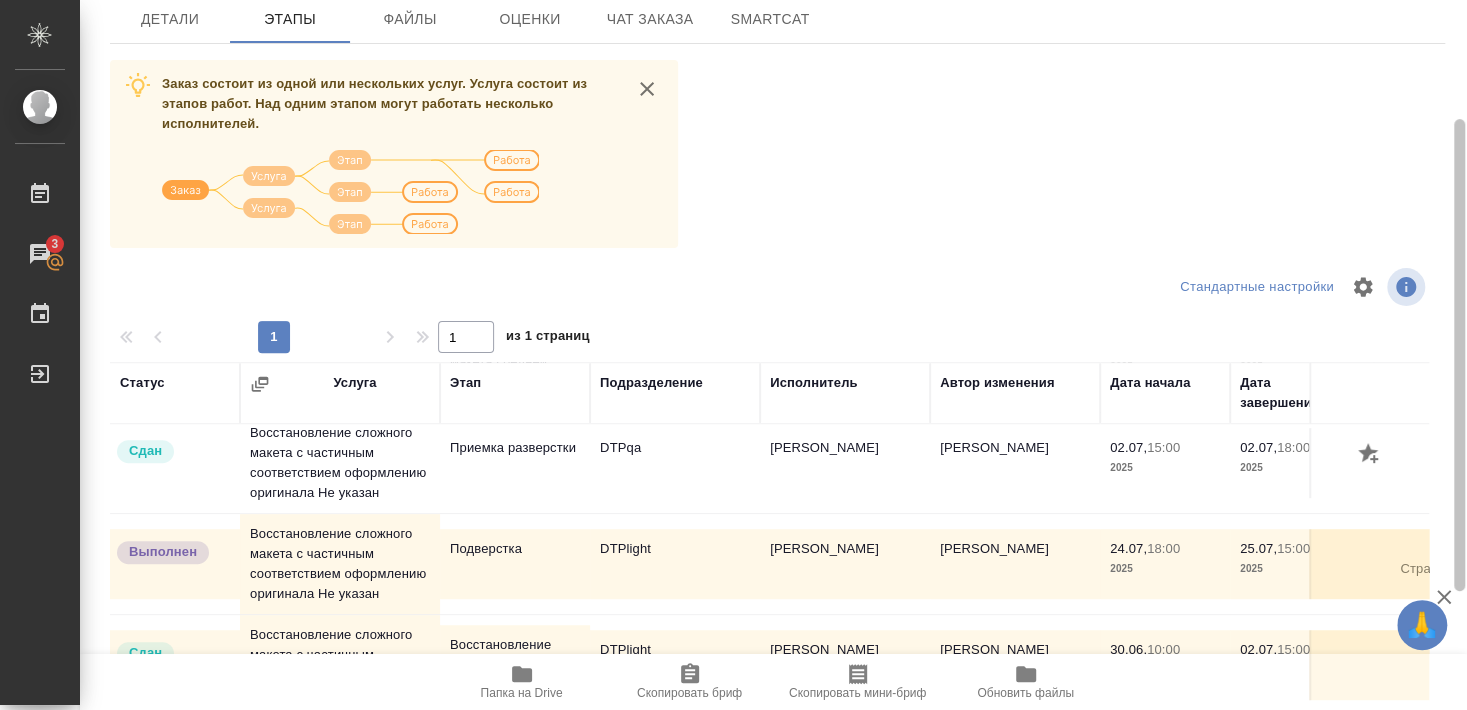 drag, startPoint x: 1442, startPoint y: 556, endPoint x: 1439, endPoint y: 575, distance: 19.235384 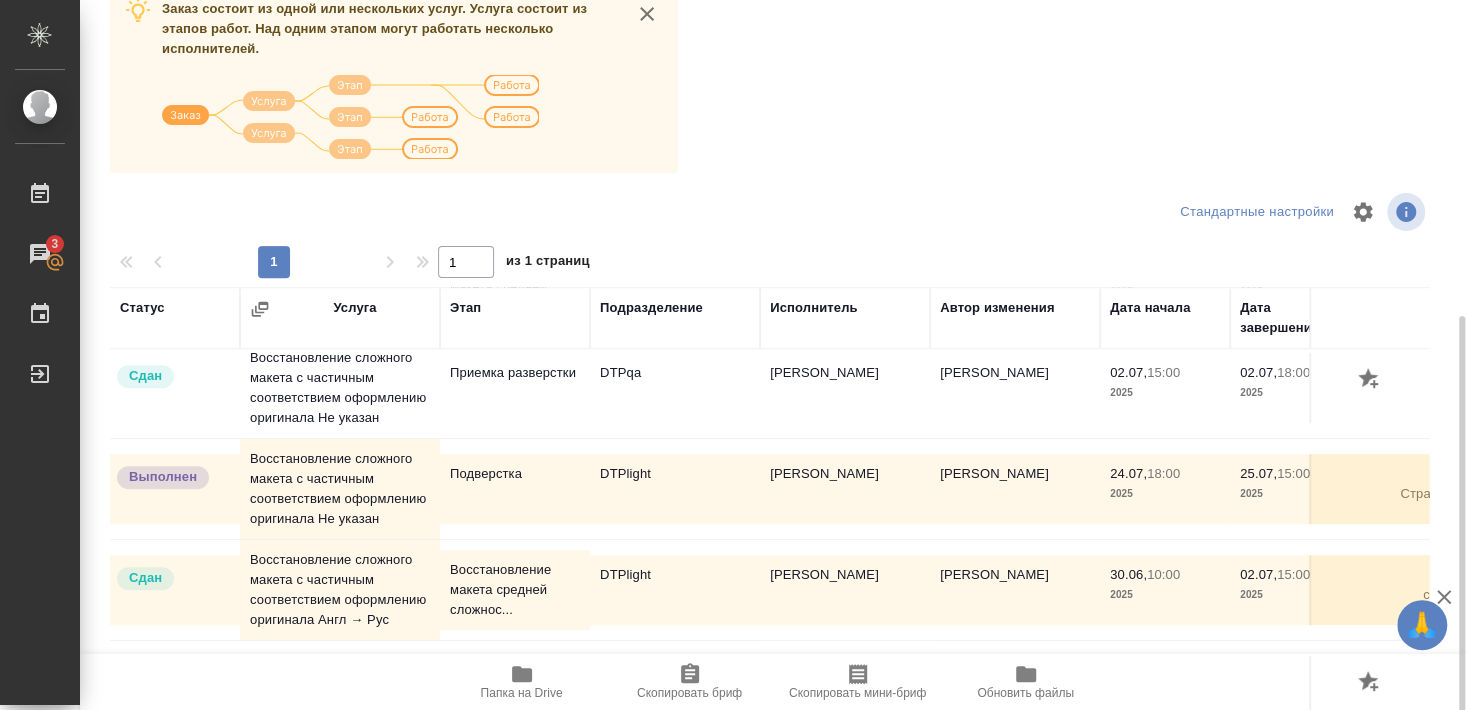 scroll, scrollTop: 356, scrollLeft: 0, axis: vertical 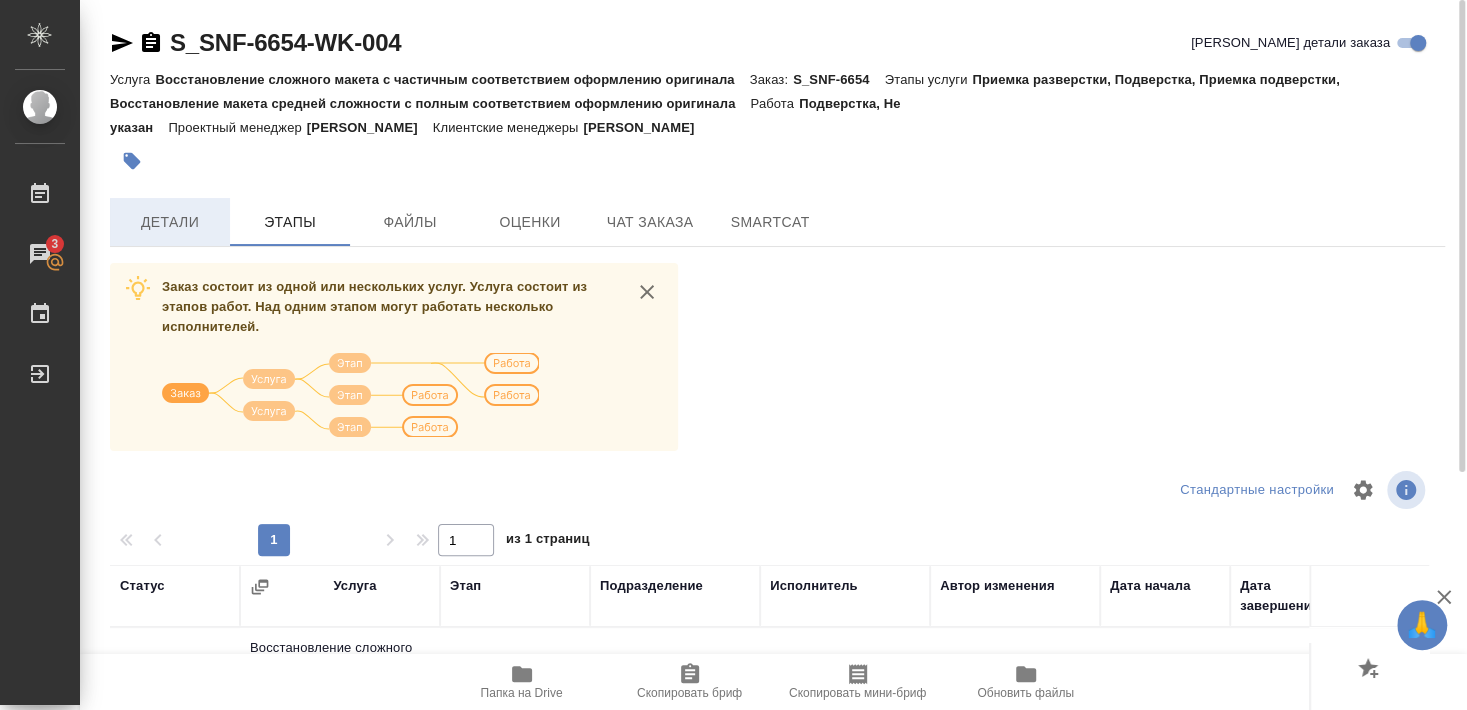 click on "Детали" at bounding box center (170, 222) 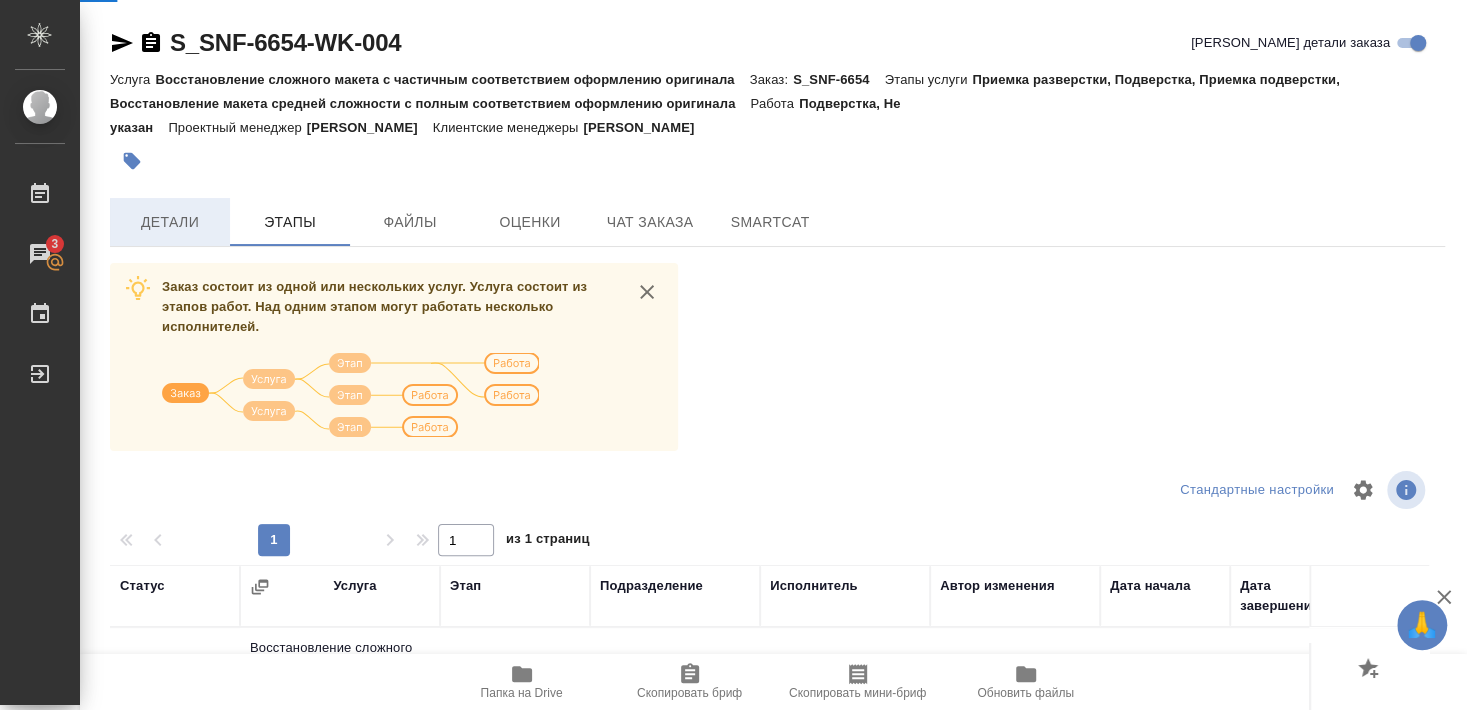 click on "Детали" at bounding box center (170, 222) 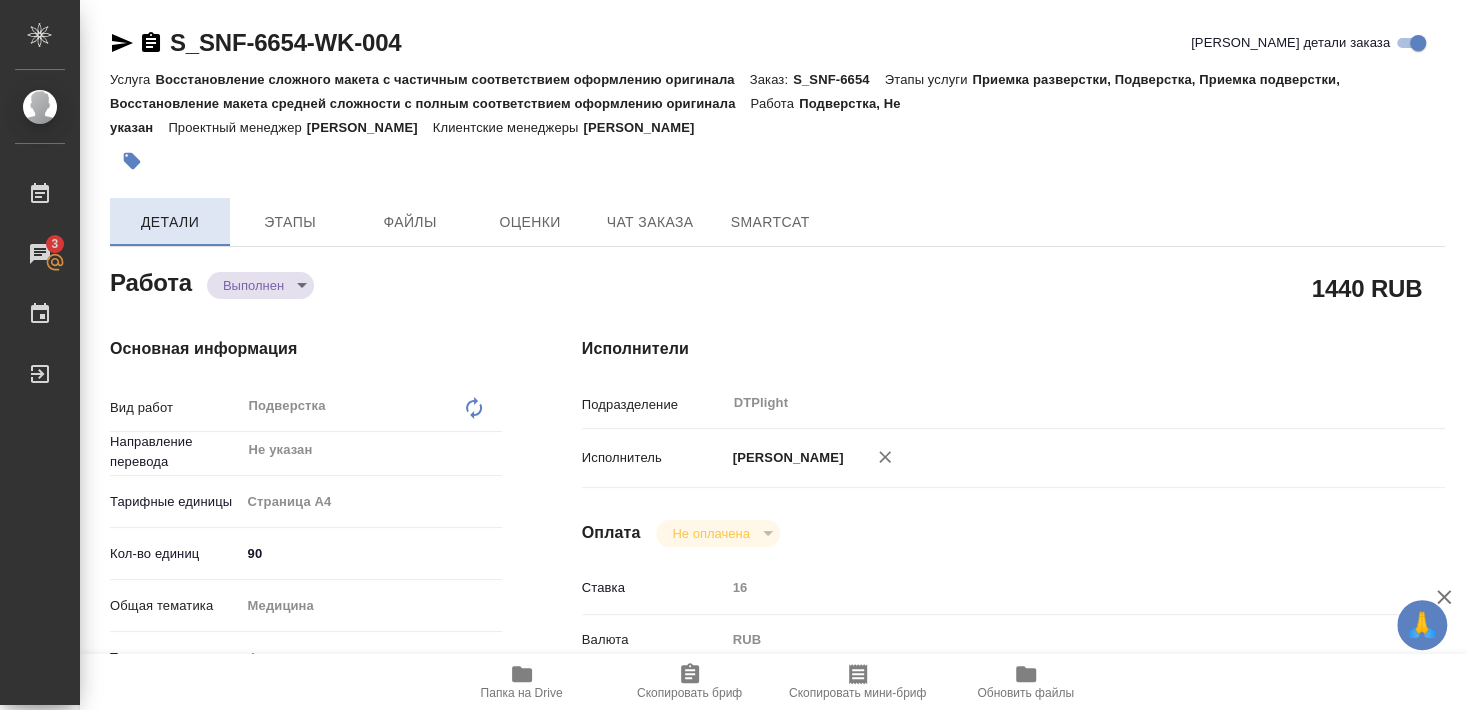 type on "x" 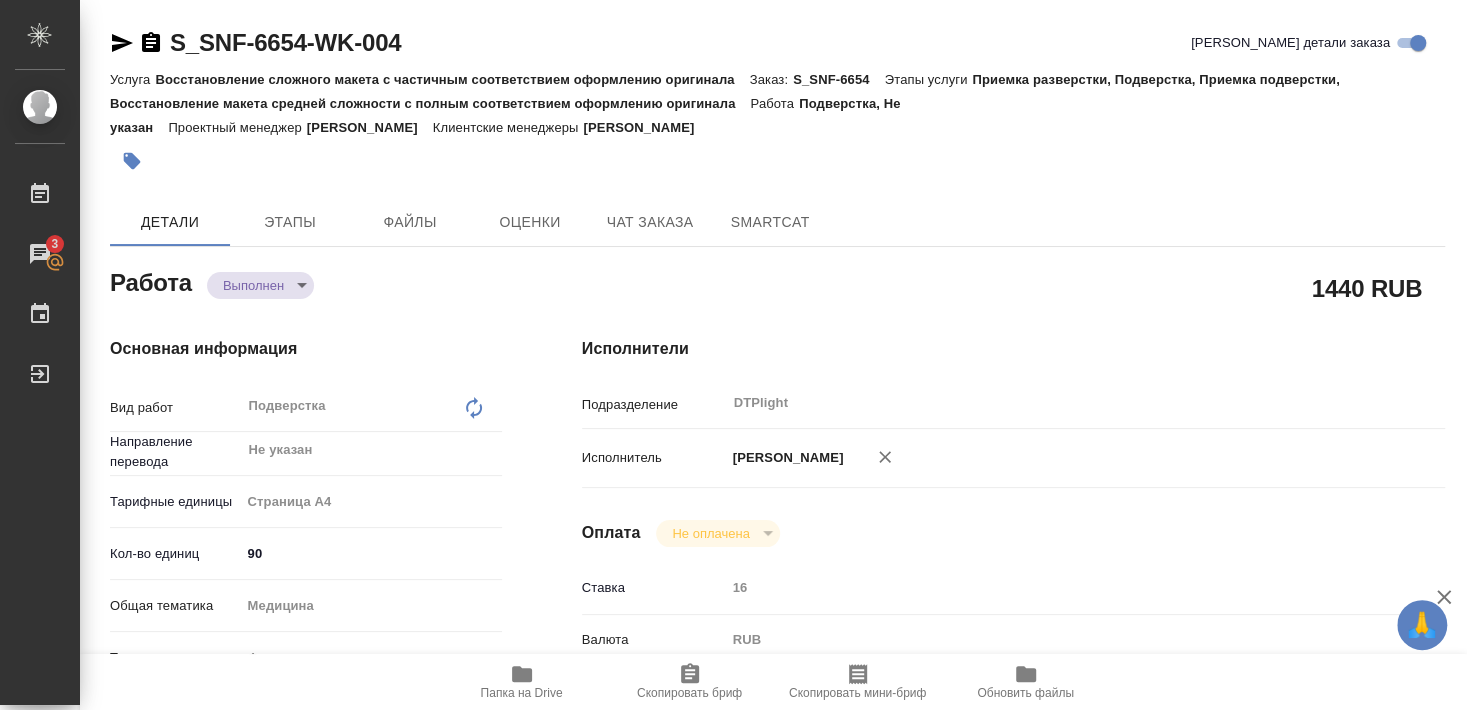 type on "x" 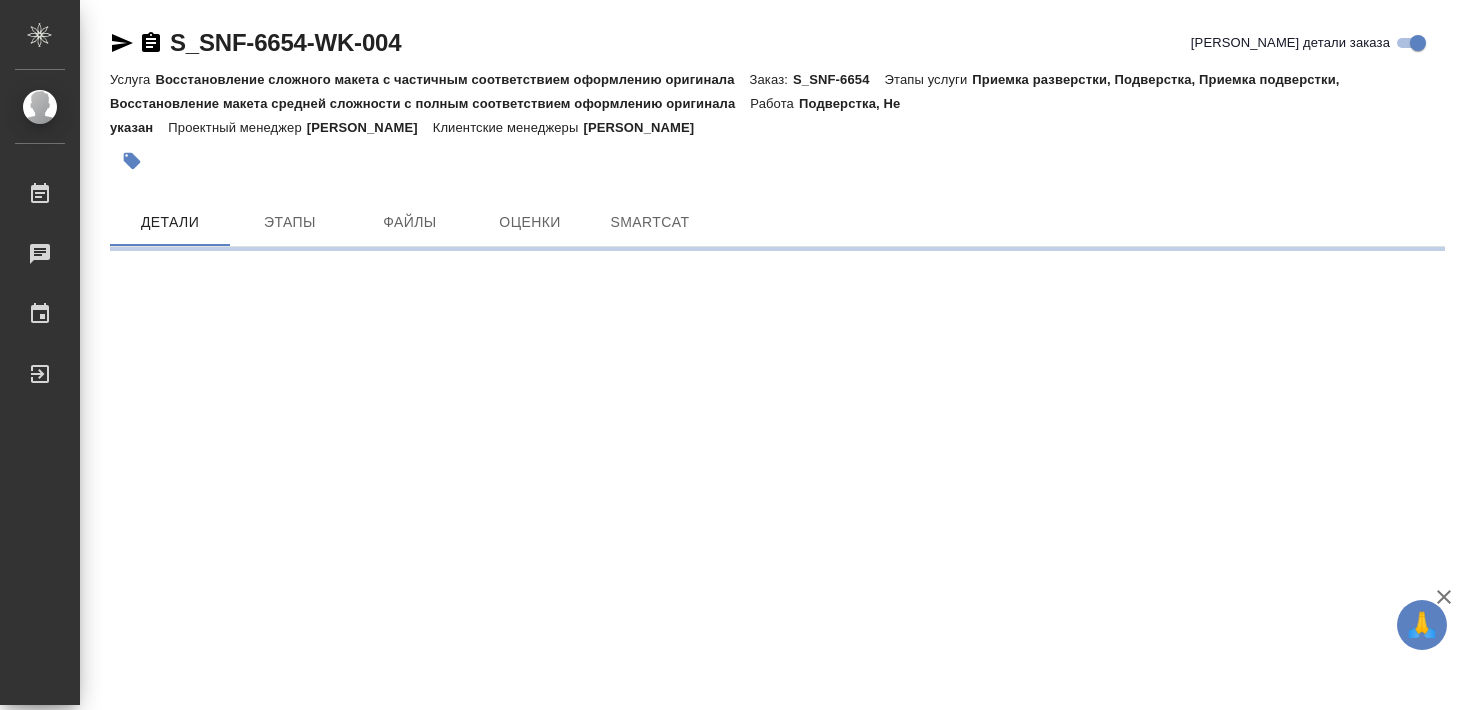 scroll, scrollTop: 0, scrollLeft: 0, axis: both 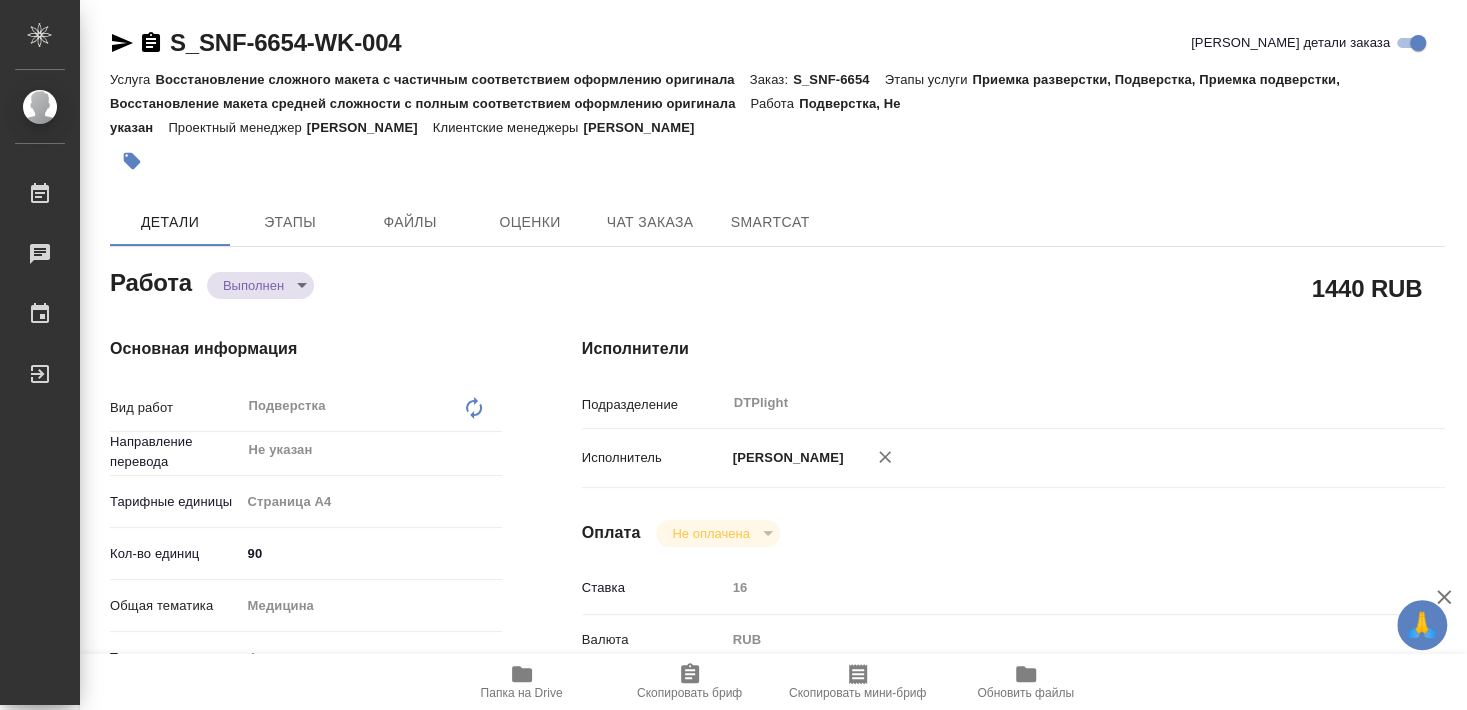 type on "x" 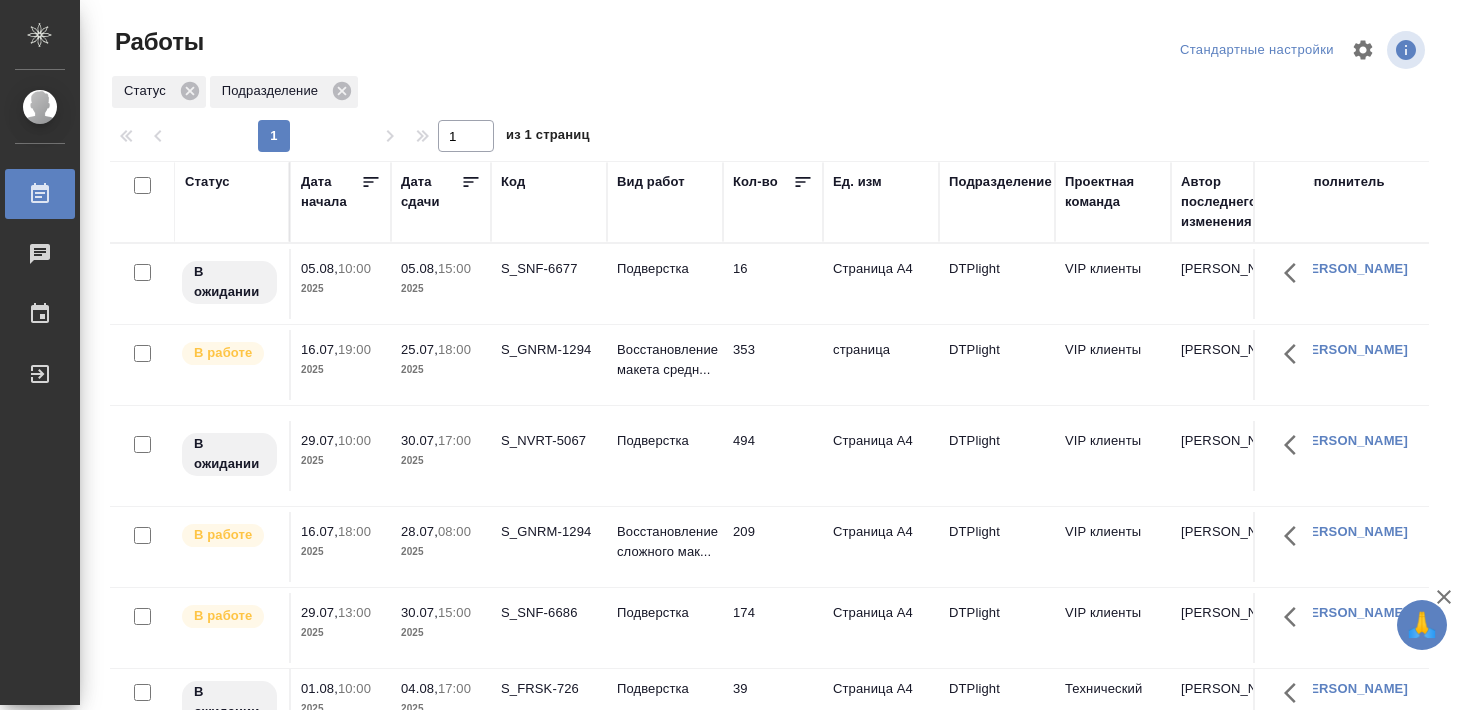 scroll, scrollTop: 0, scrollLeft: 0, axis: both 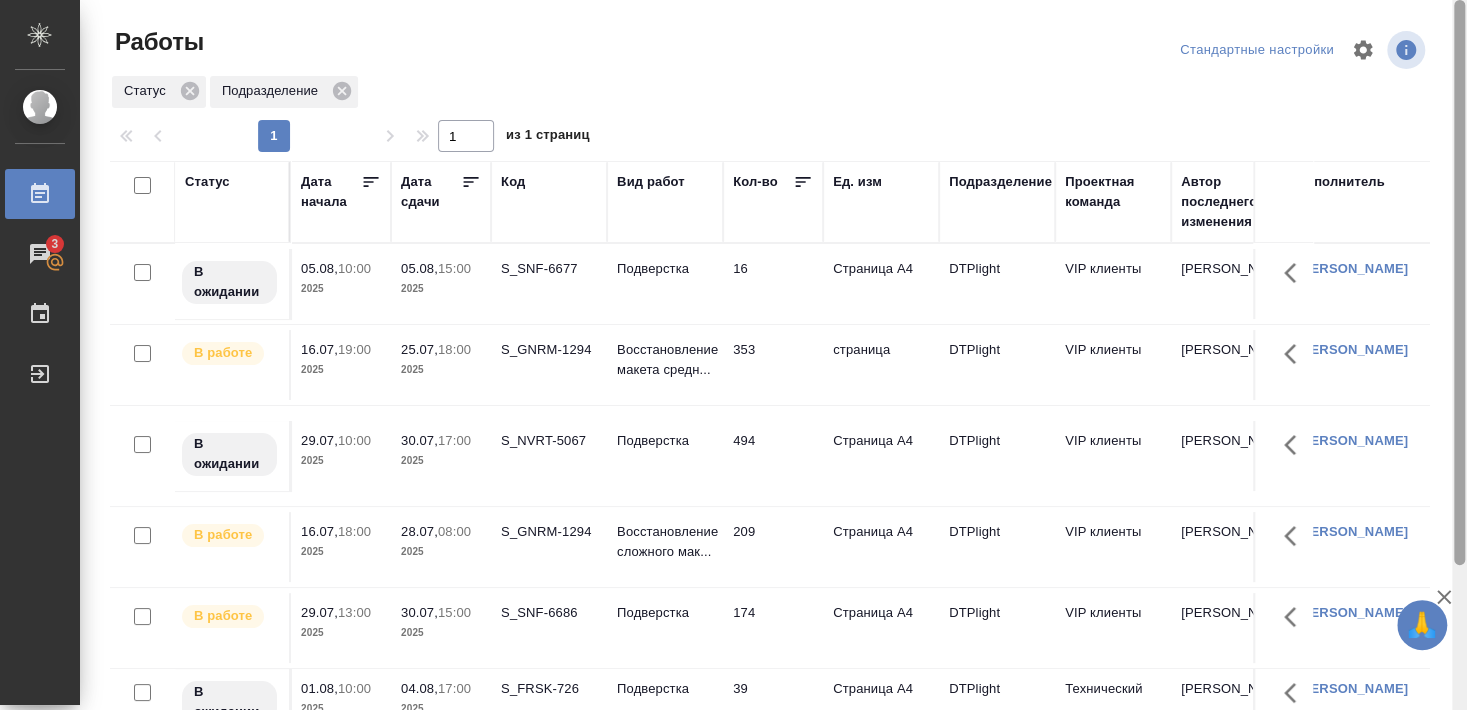 drag, startPoint x: 1466, startPoint y: 311, endPoint x: 1466, endPoint y: 134, distance: 177 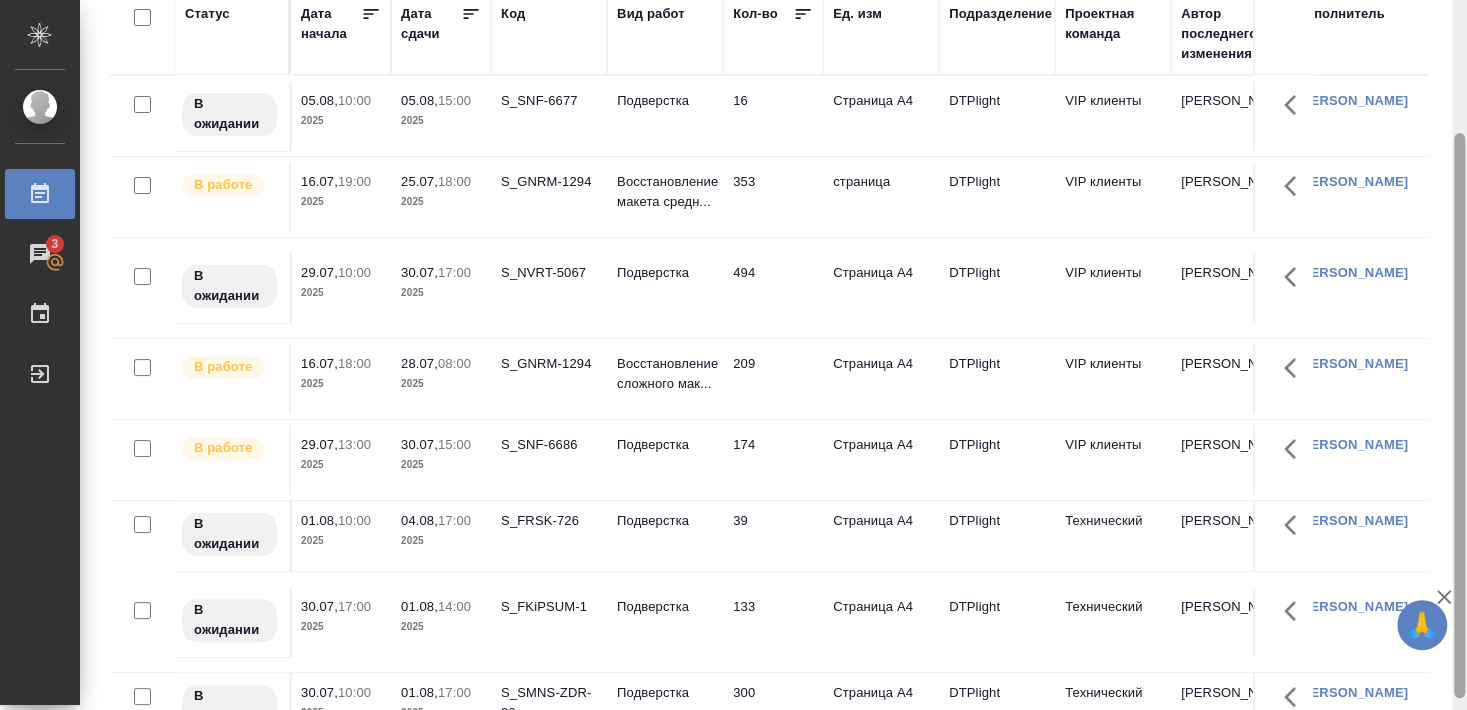 scroll, scrollTop: 182, scrollLeft: 0, axis: vertical 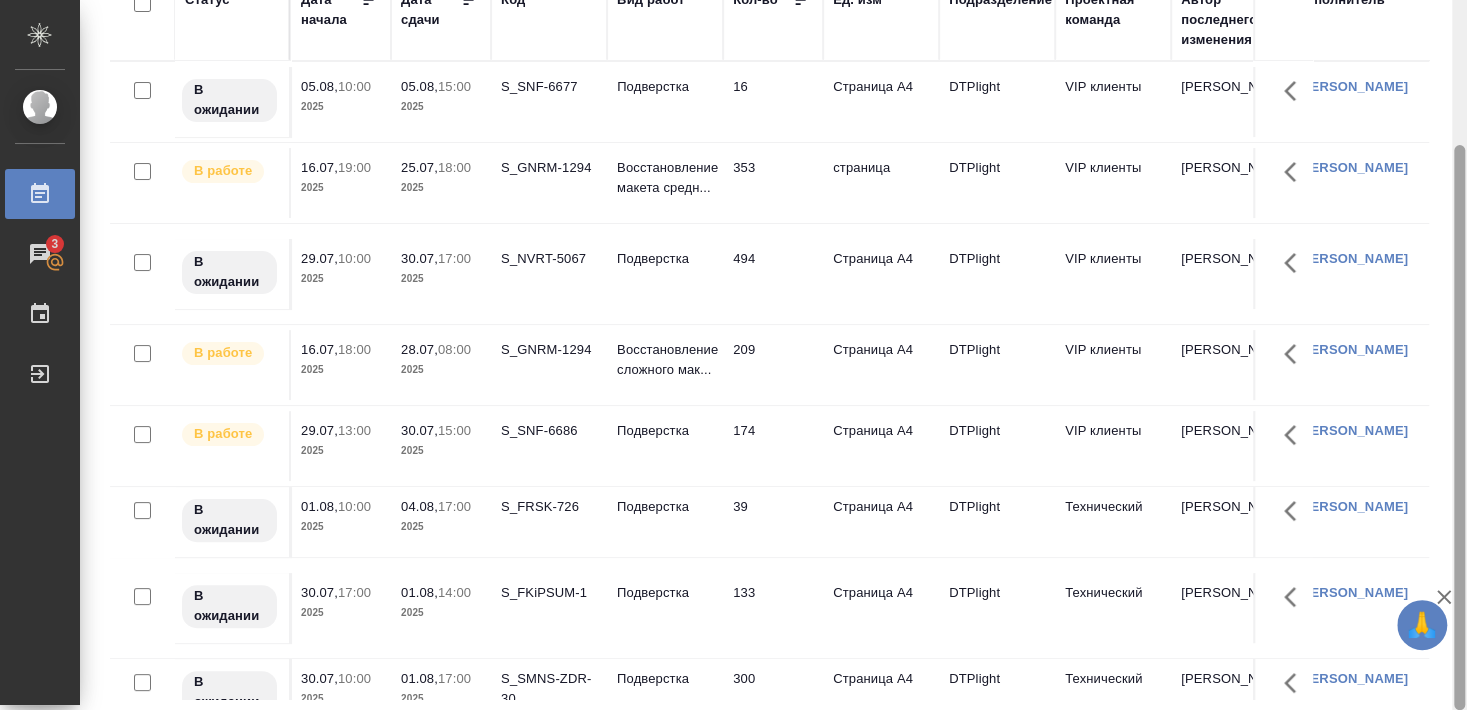 drag, startPoint x: 1458, startPoint y: 360, endPoint x: 1466, endPoint y: 518, distance: 158.20241 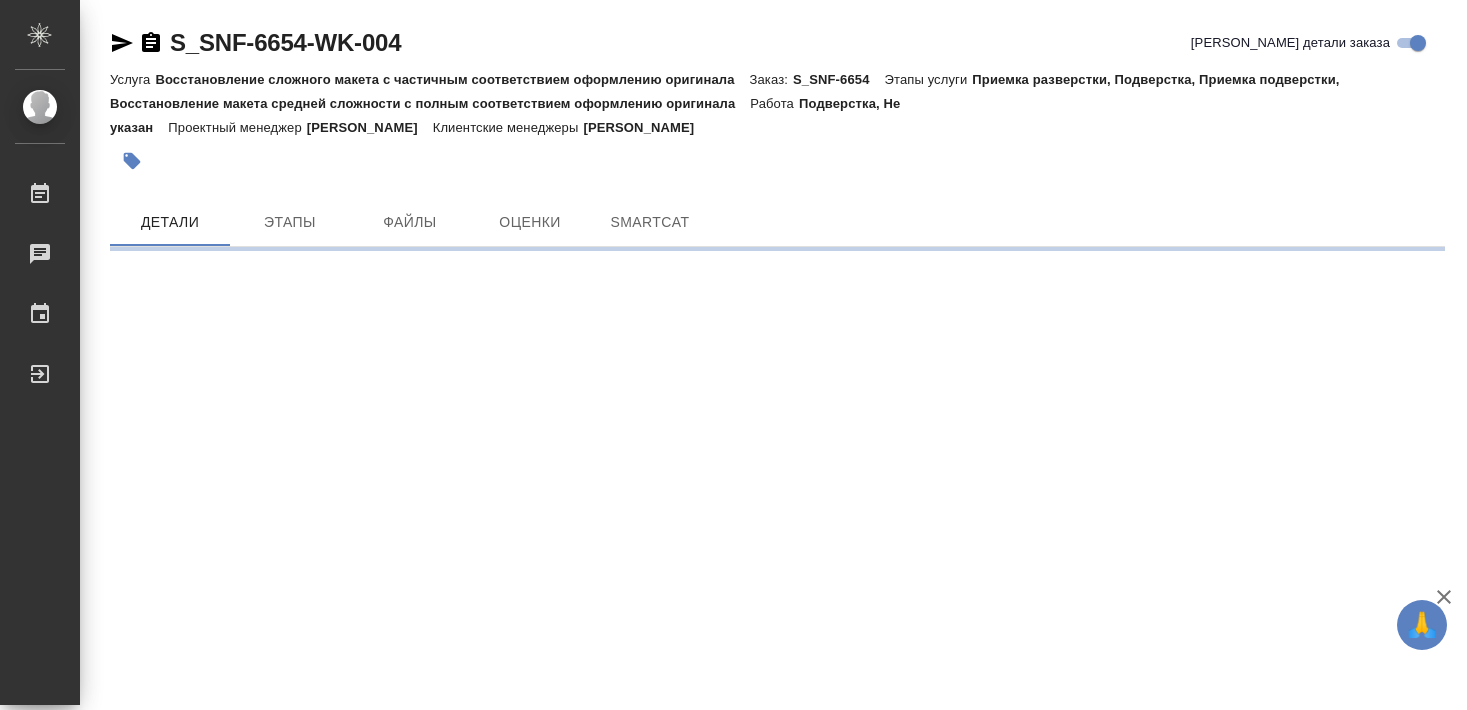scroll, scrollTop: 0, scrollLeft: 0, axis: both 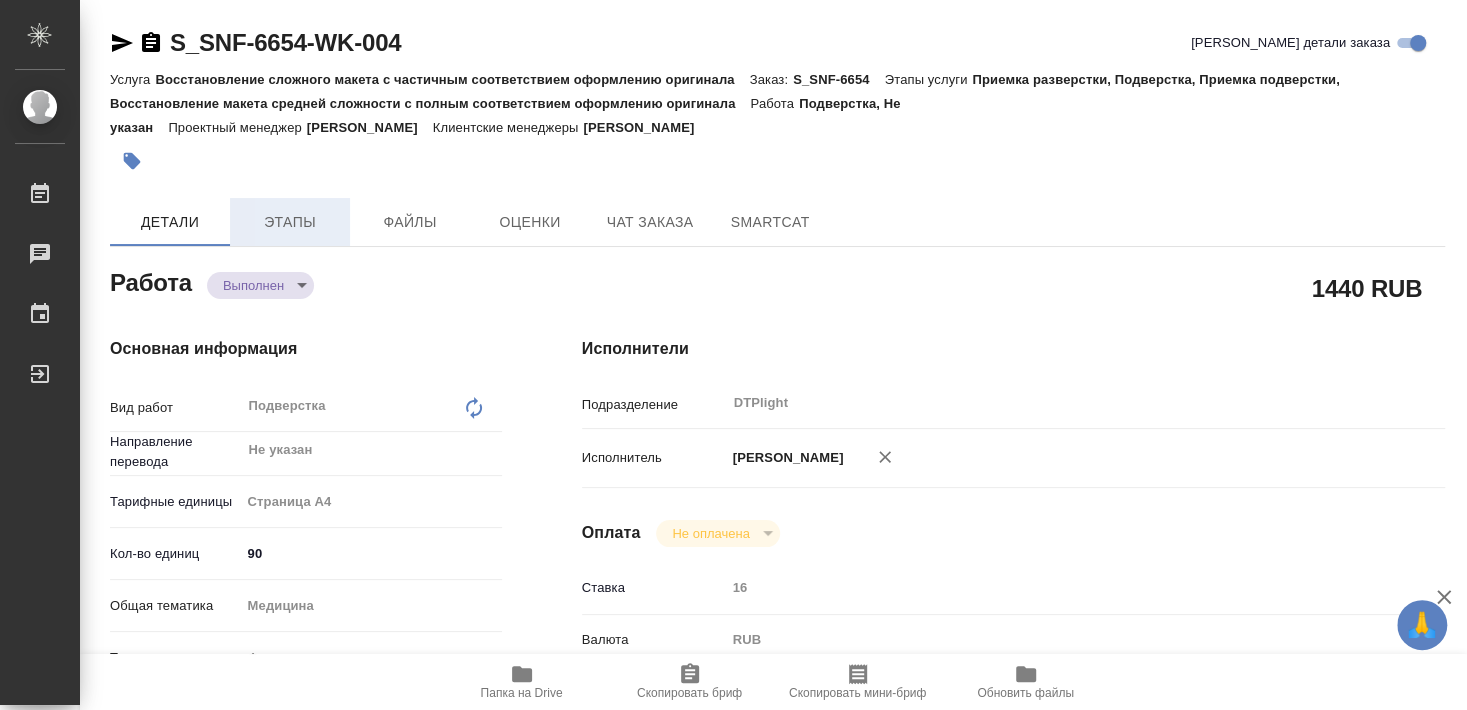 type on "x" 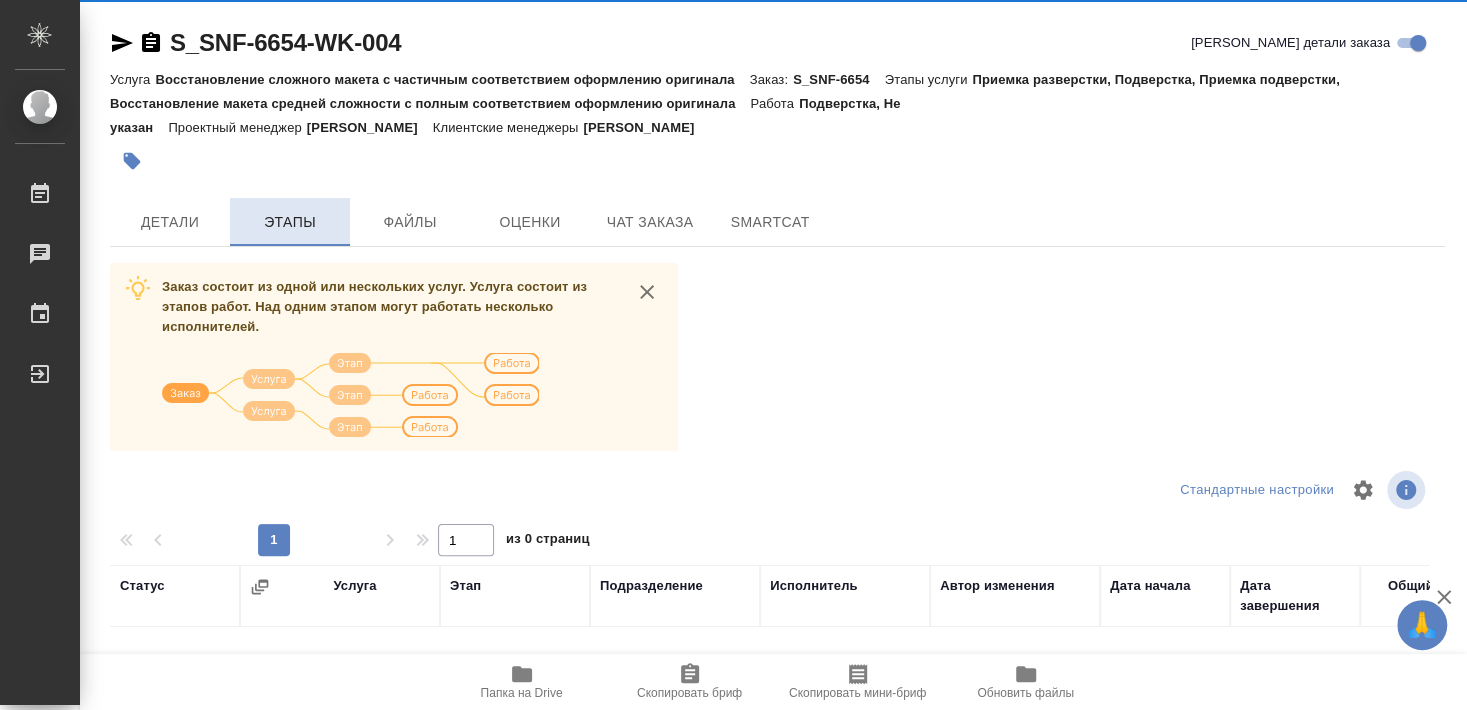 click on "Этапы" at bounding box center [290, 222] 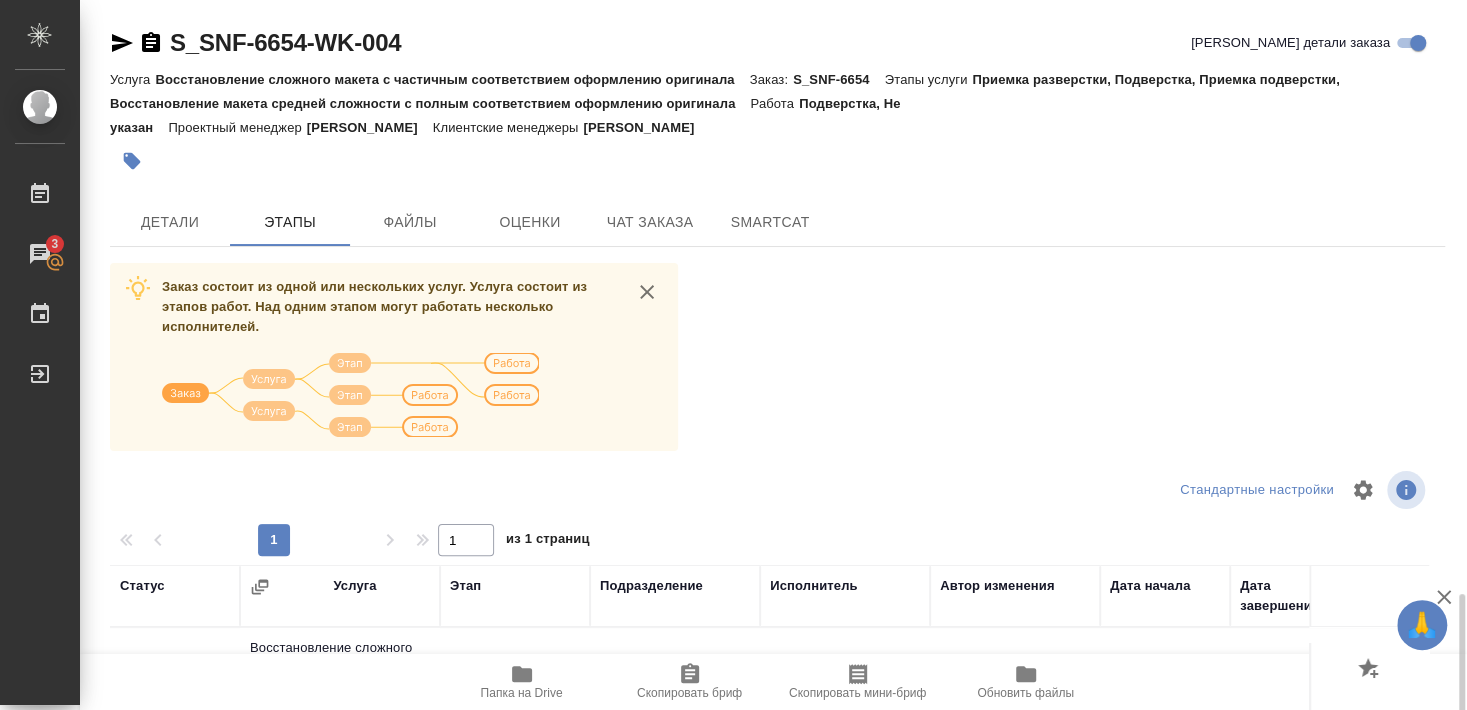 scroll, scrollTop: 356, scrollLeft: 0, axis: vertical 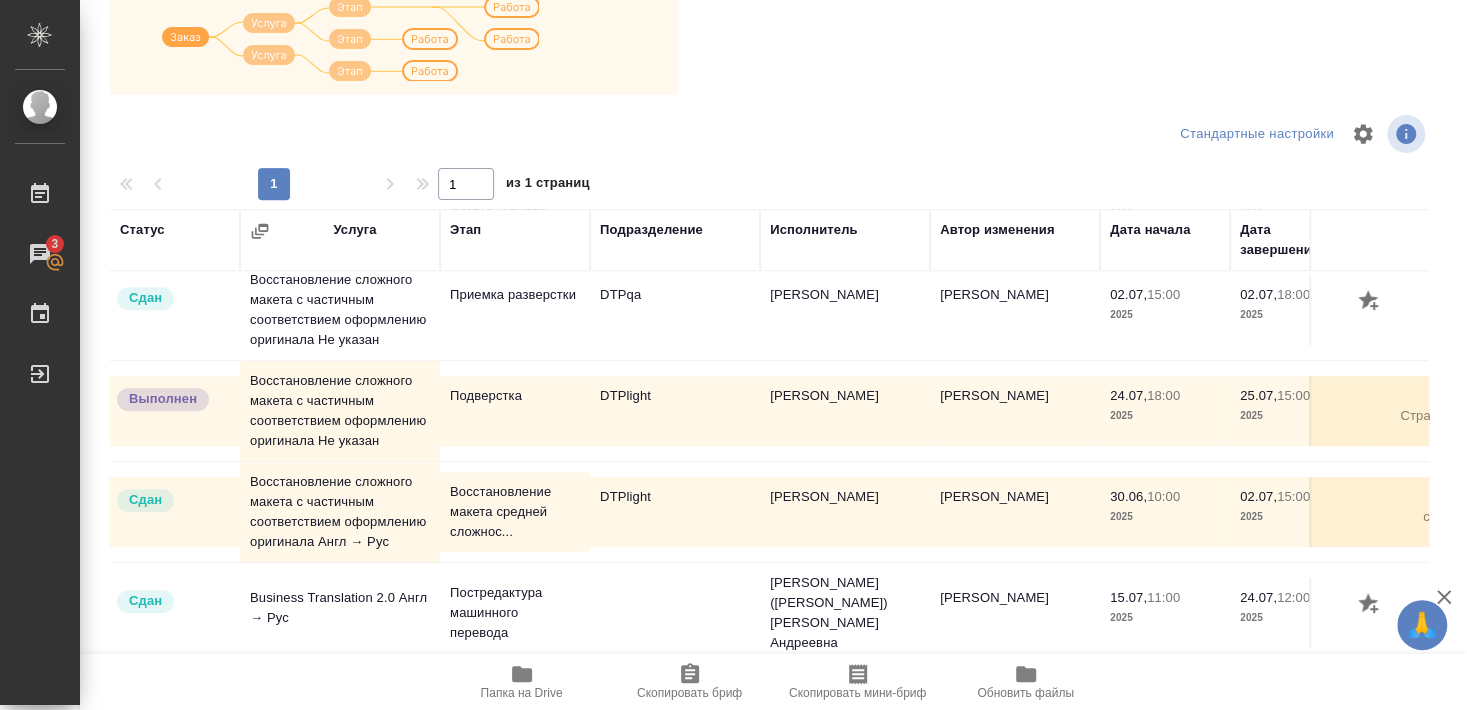 click on "Восстановление сложного макета с частичным соответствием оформлению оригинала Не указан" at bounding box center [340, -296] 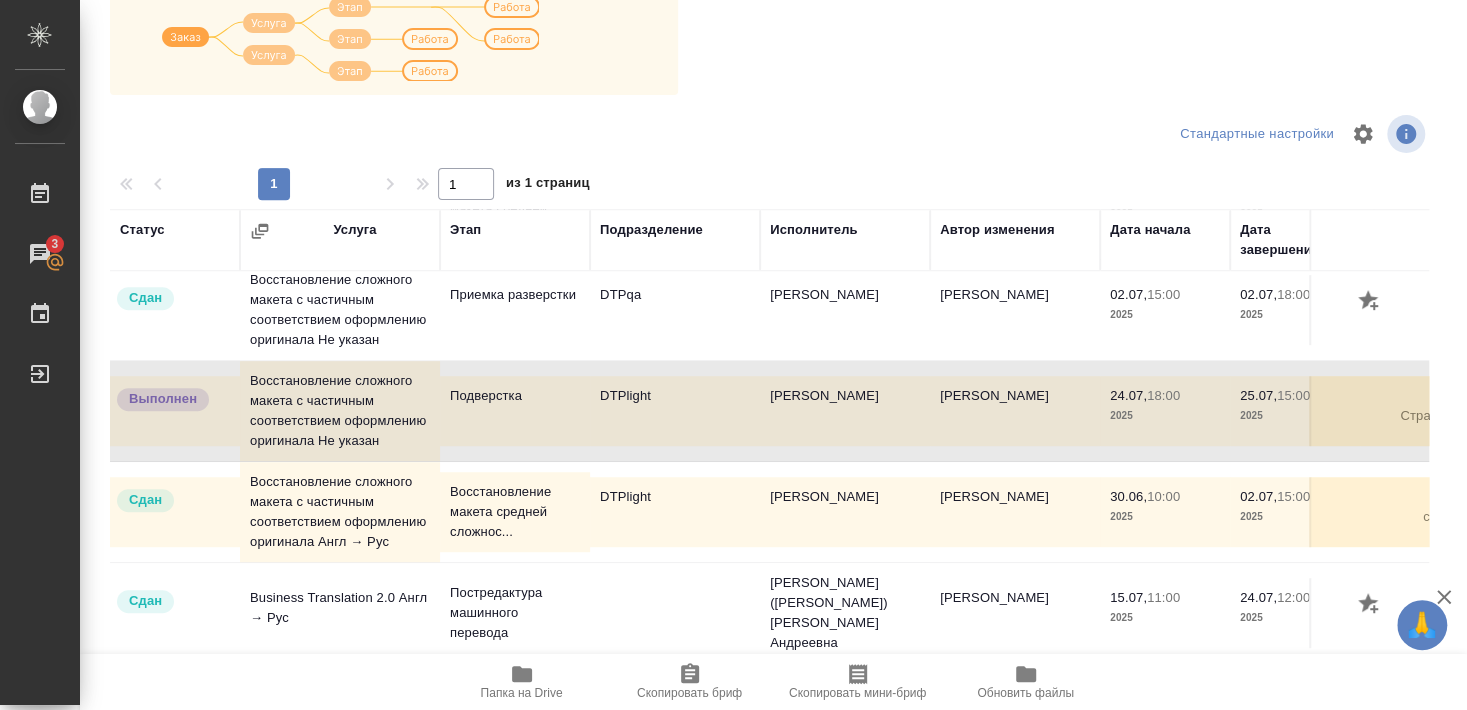 click on "Восстановление сложного макета с частичным соответствием оформлению оригинала Не указан" at bounding box center (340, -296) 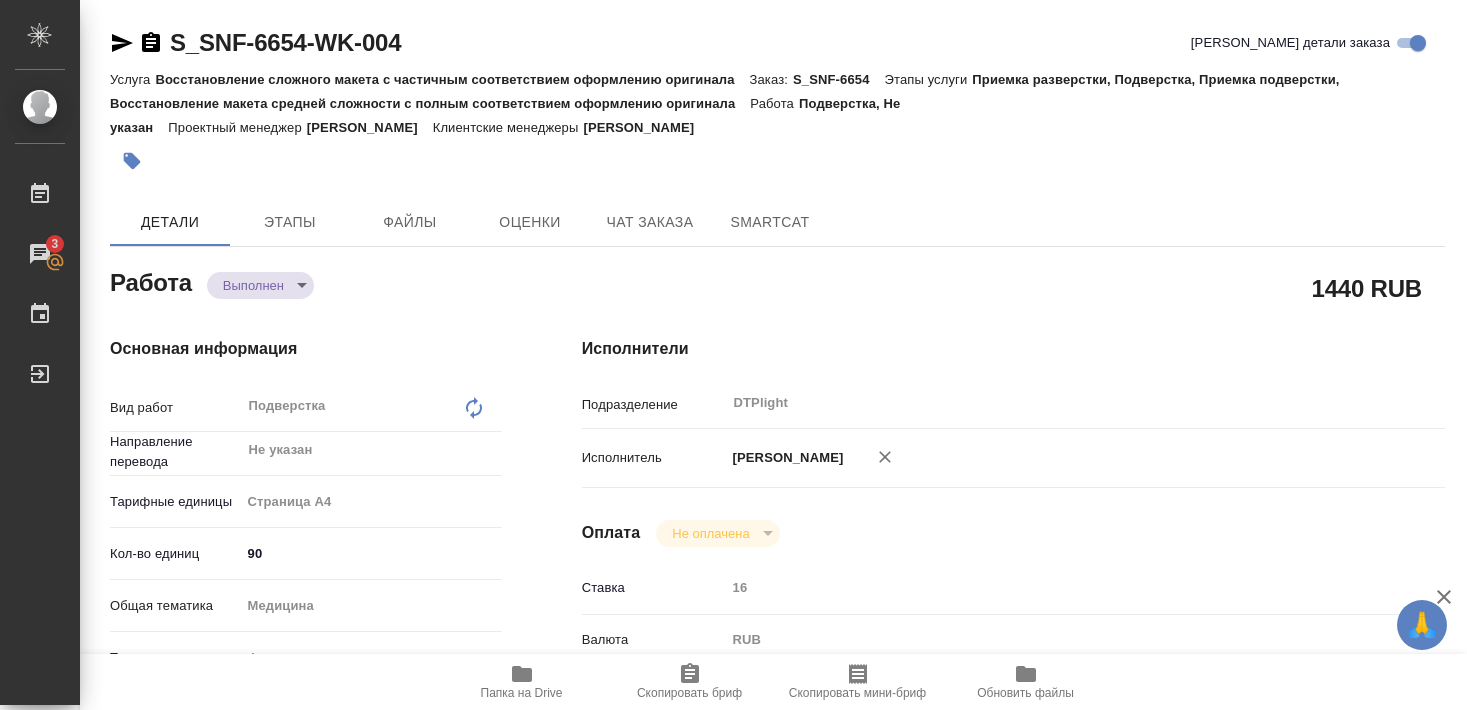 scroll, scrollTop: 0, scrollLeft: 0, axis: both 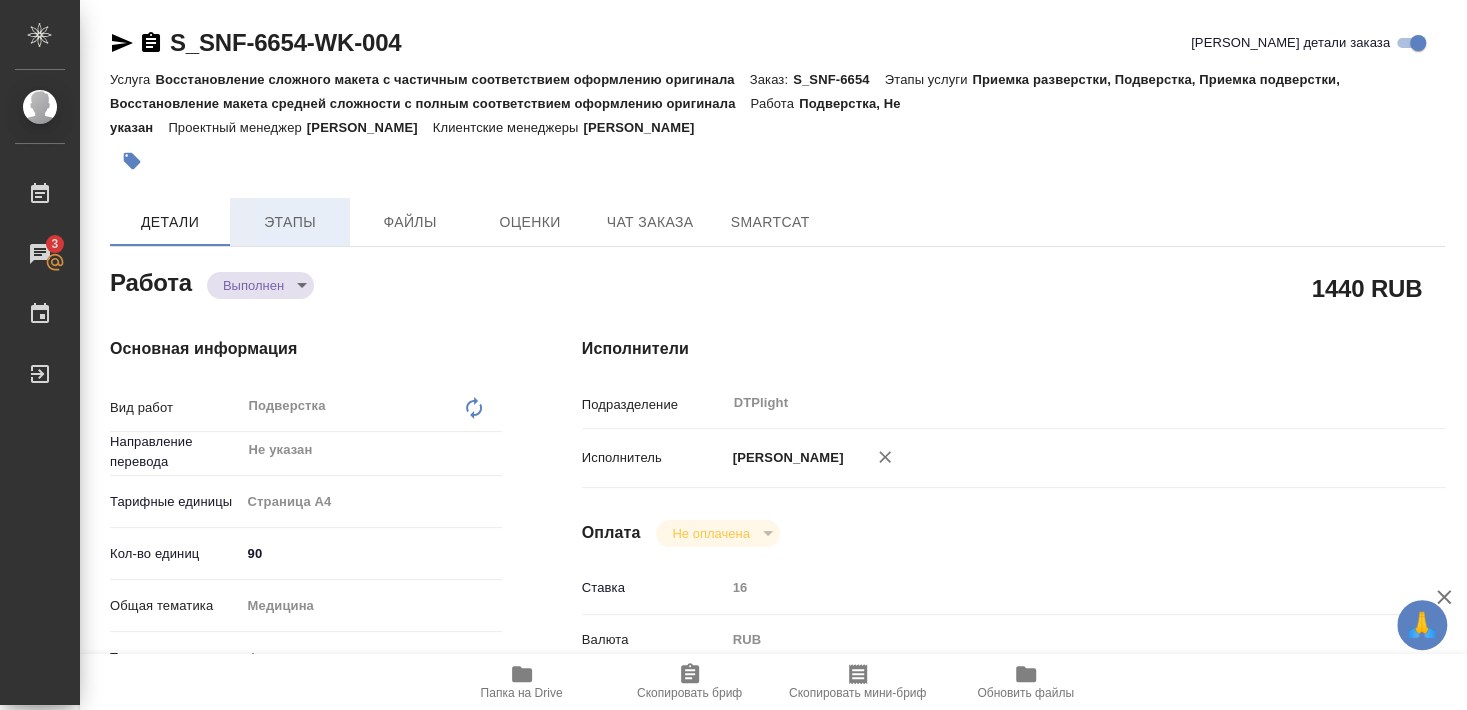 click on "Этапы" at bounding box center (290, 222) 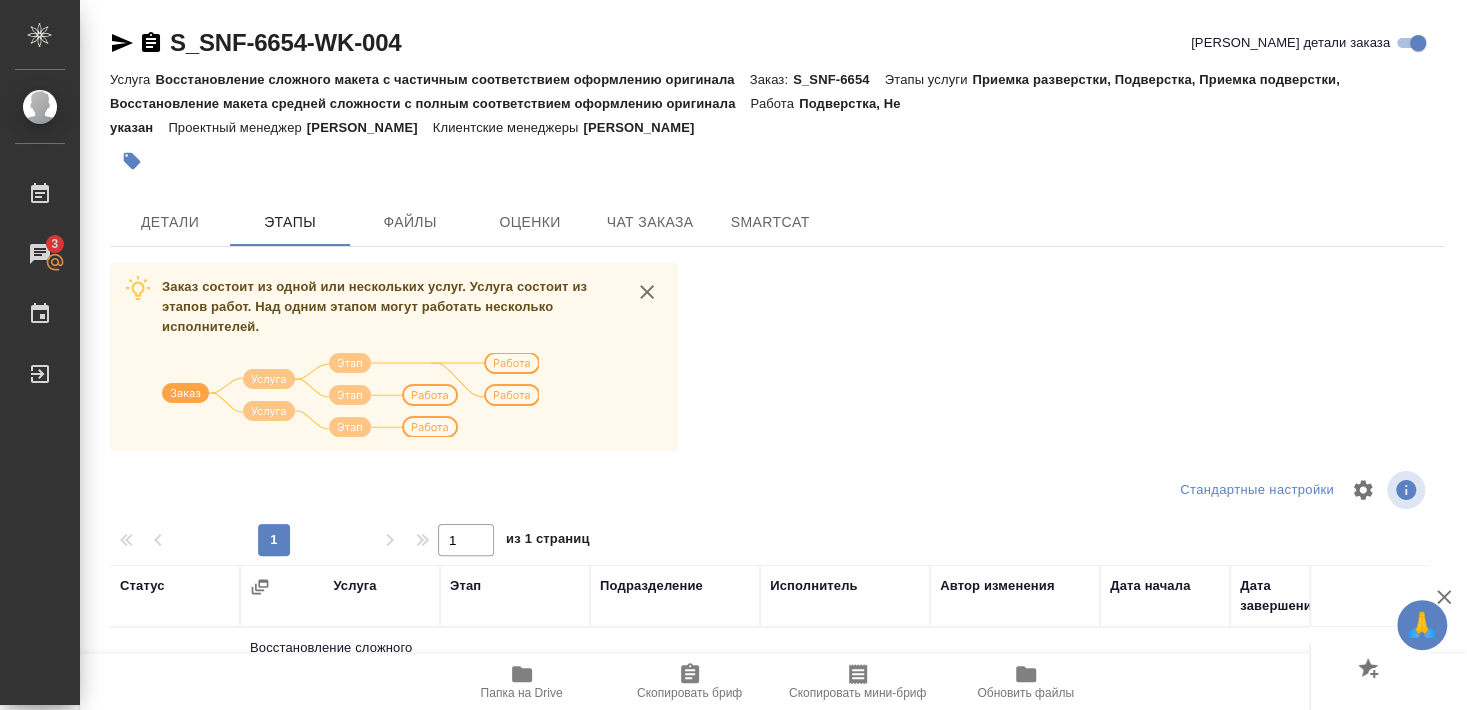click on "Заказ состоит из одной или нескольких услуг. Услуга состоит из этапов работ. Над одним этапом могут работать несколько исполнителей. Стандартные настройки 1 1 из 1 страниц Статус Услуга Этап Подразделение Исполнитель Автор изменения Дата начала Дата завершения Общий объем Оплачиваемый объем Оценка   Сдан Восстановление сложного макета с частичным соответствием оформлению оригинала Не указан Подверстка DTPlight [PERSON_NAME] [PERSON_NAME] 24.07,  12:00 2025 25.07,  15:00 2025 132 Страница А4 132 Страница А4 - В работе Подверстка DTPlight [PERSON_NAME] 24.07,  12:00 2025 15:00" at bounding box center (777, 639) 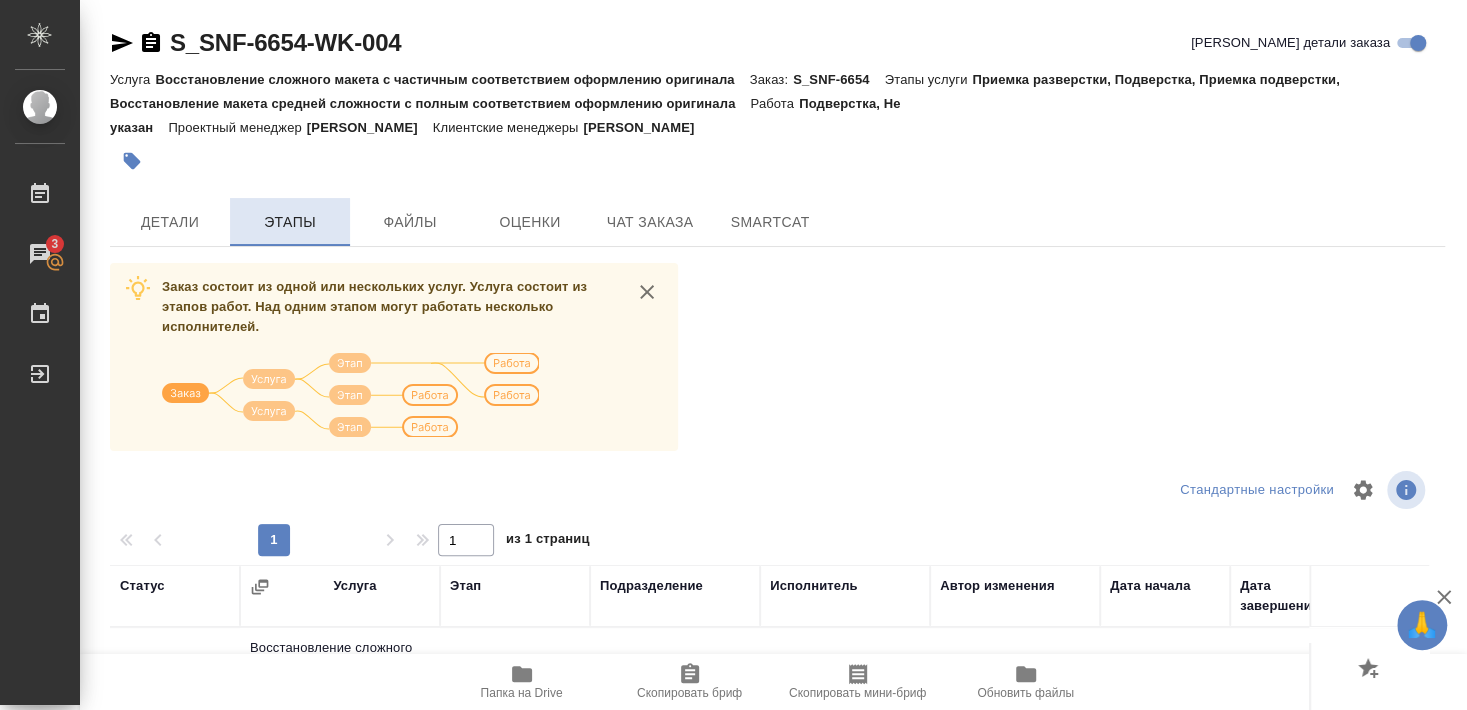 click on "Этапы" at bounding box center [290, 222] 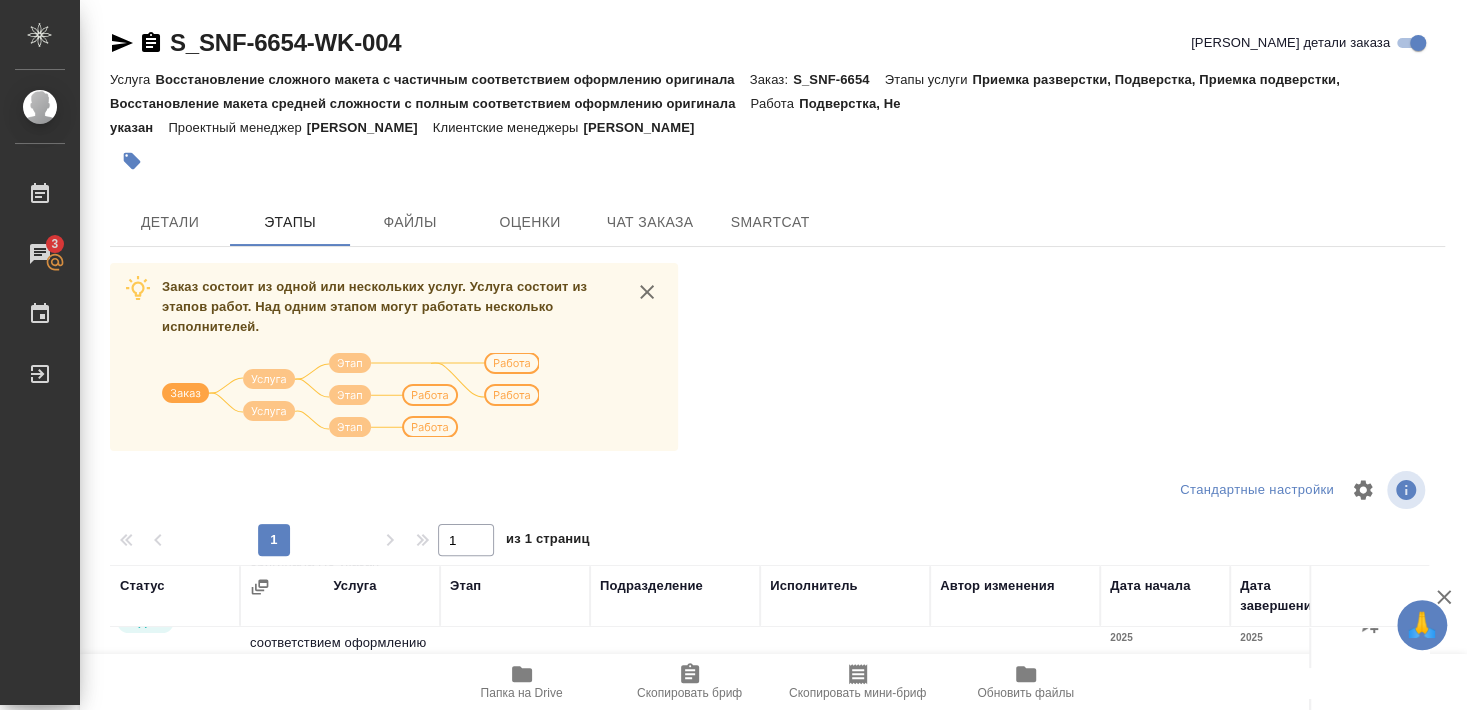 scroll, scrollTop: 347, scrollLeft: 0, axis: vertical 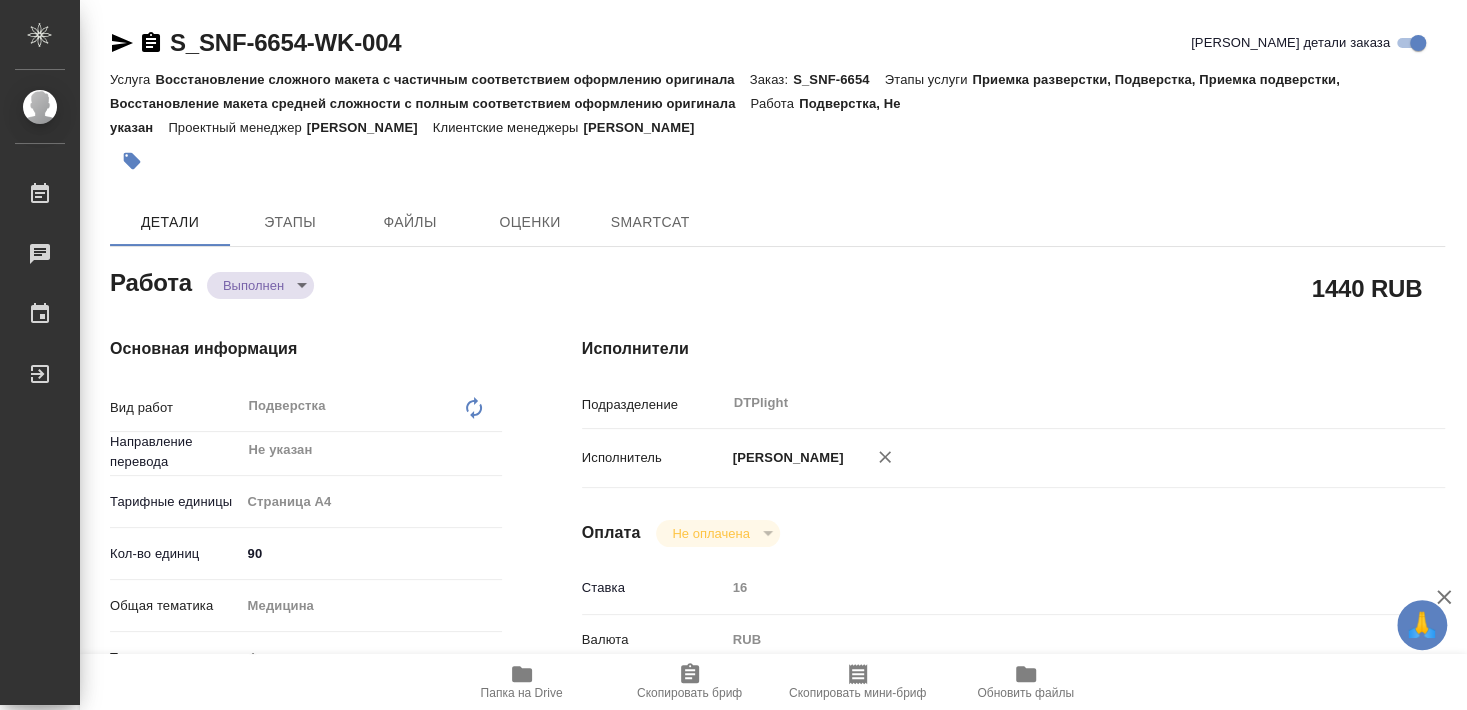 type on "x" 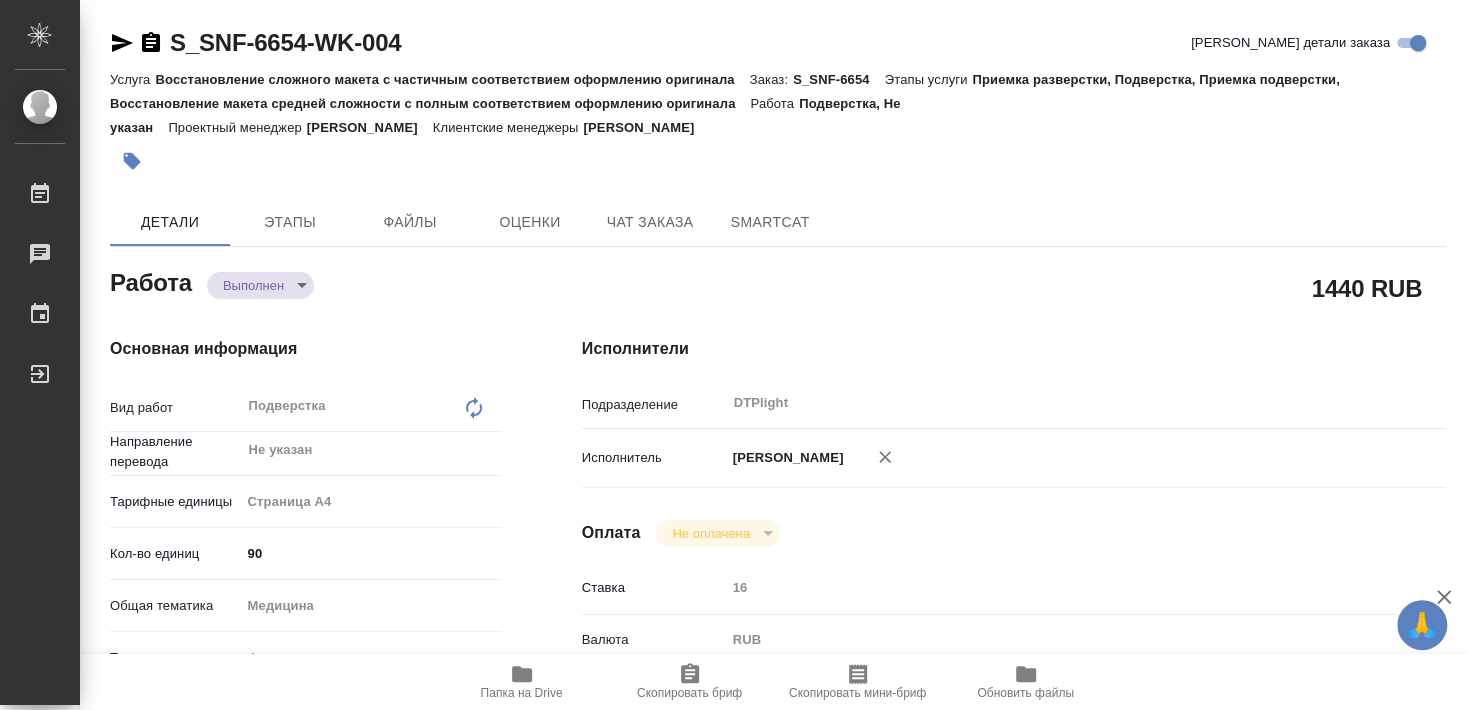type on "x" 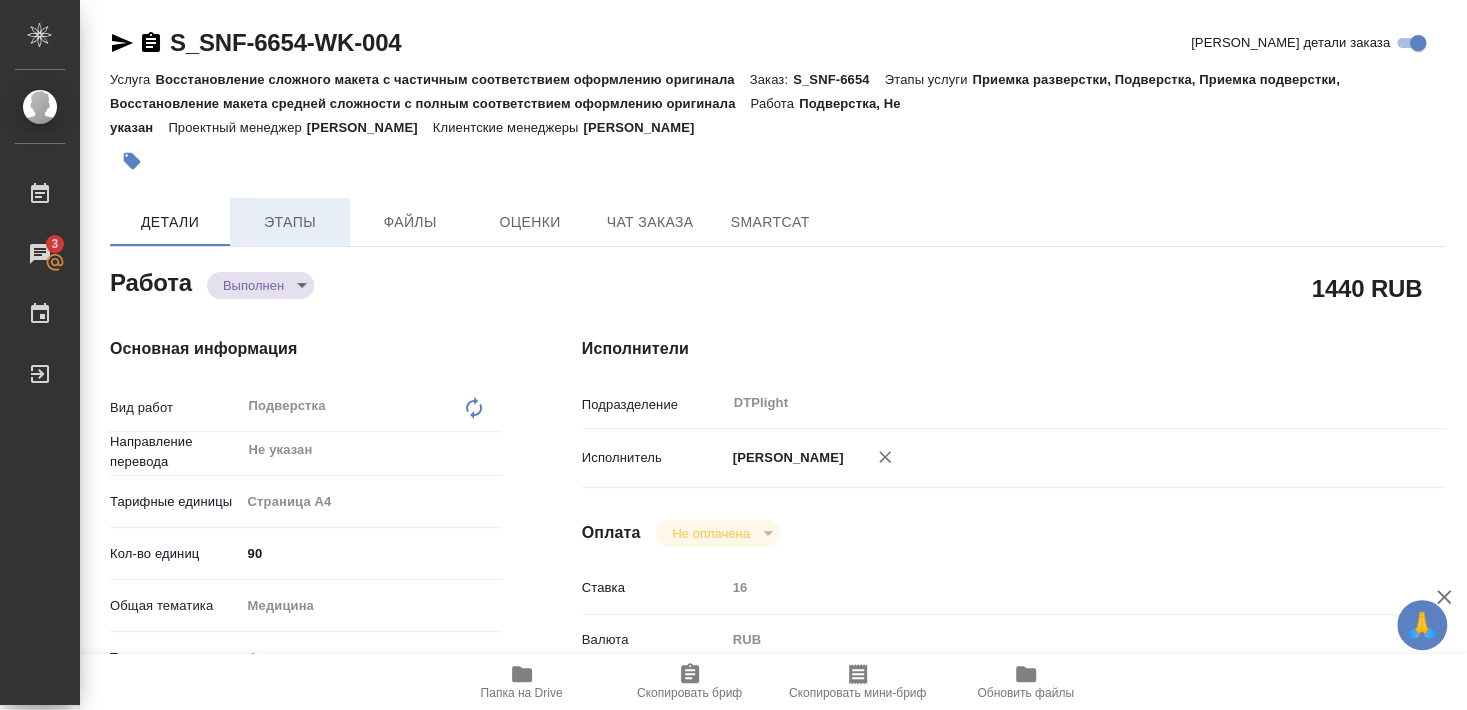 click on "Этапы" at bounding box center (290, 222) 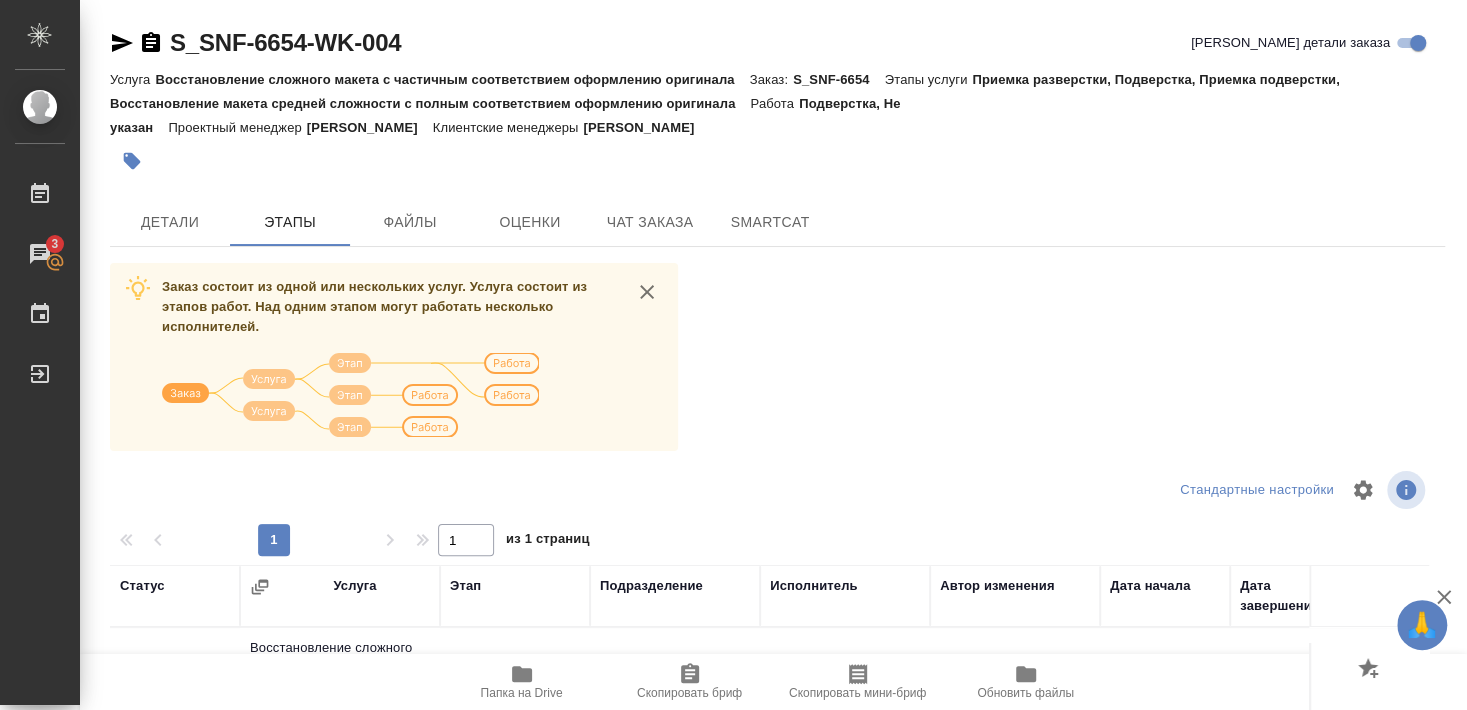 click on "S_SNF-6654-WK-004 Кратко детали заказа Услуга Восстановление сложного макета с частичным соответствием оформлению оригинала Заказ: S_SNF-6654 Этапы услуги Приемка разверстки, Подверстка, Приемка подверстки, Восстановление макета средней сложности с полным соответствием оформлению оригинала Работа Подверстка, Не указан Проектный менеджер [PERSON_NAME] менеджеры [PERSON_NAME] Этапы Файлы Оценки Чат заказа SmartCat Стандартные настройки 1 1 из 1 страниц Статус Услуга Этап Подразделение Исполнитель Автор изменения Дата начала Дата завершения   -" at bounding box center (773, 533) 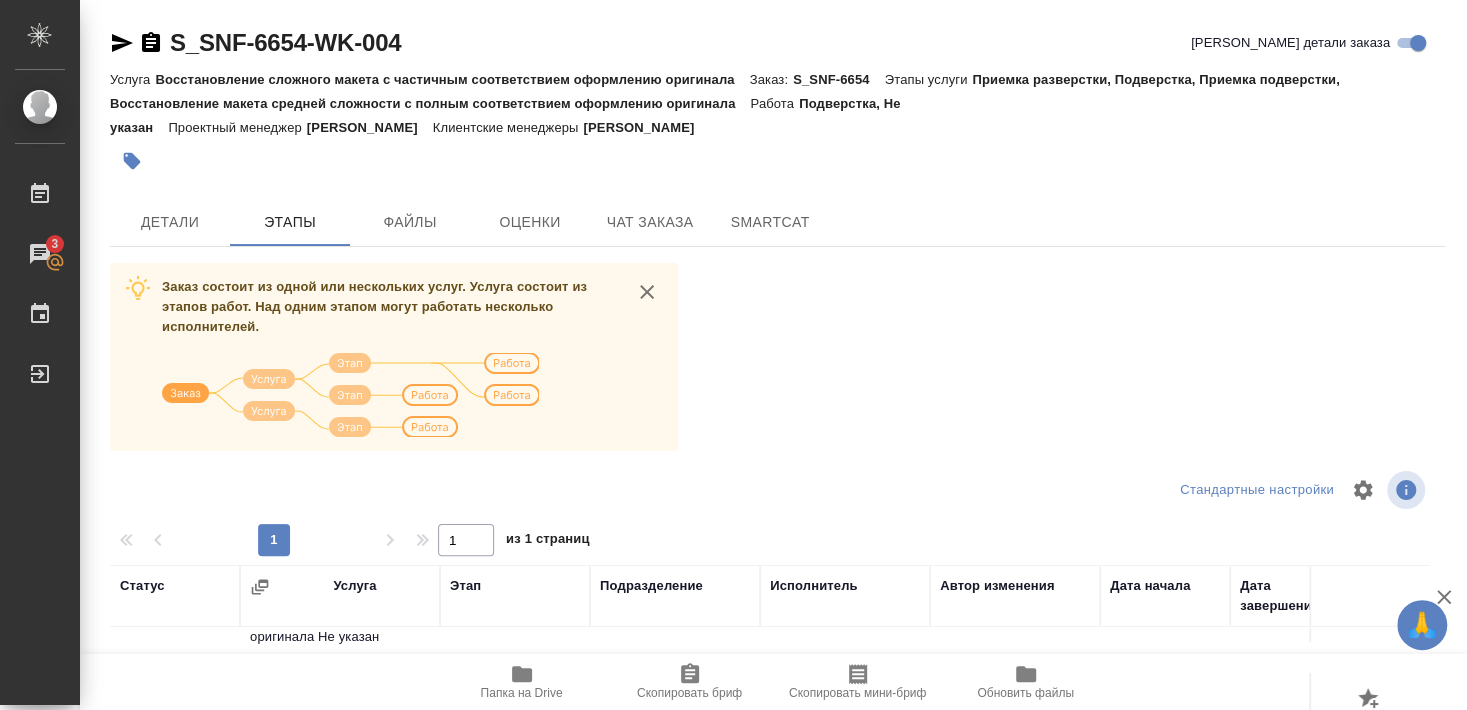 scroll, scrollTop: 190, scrollLeft: 0, axis: vertical 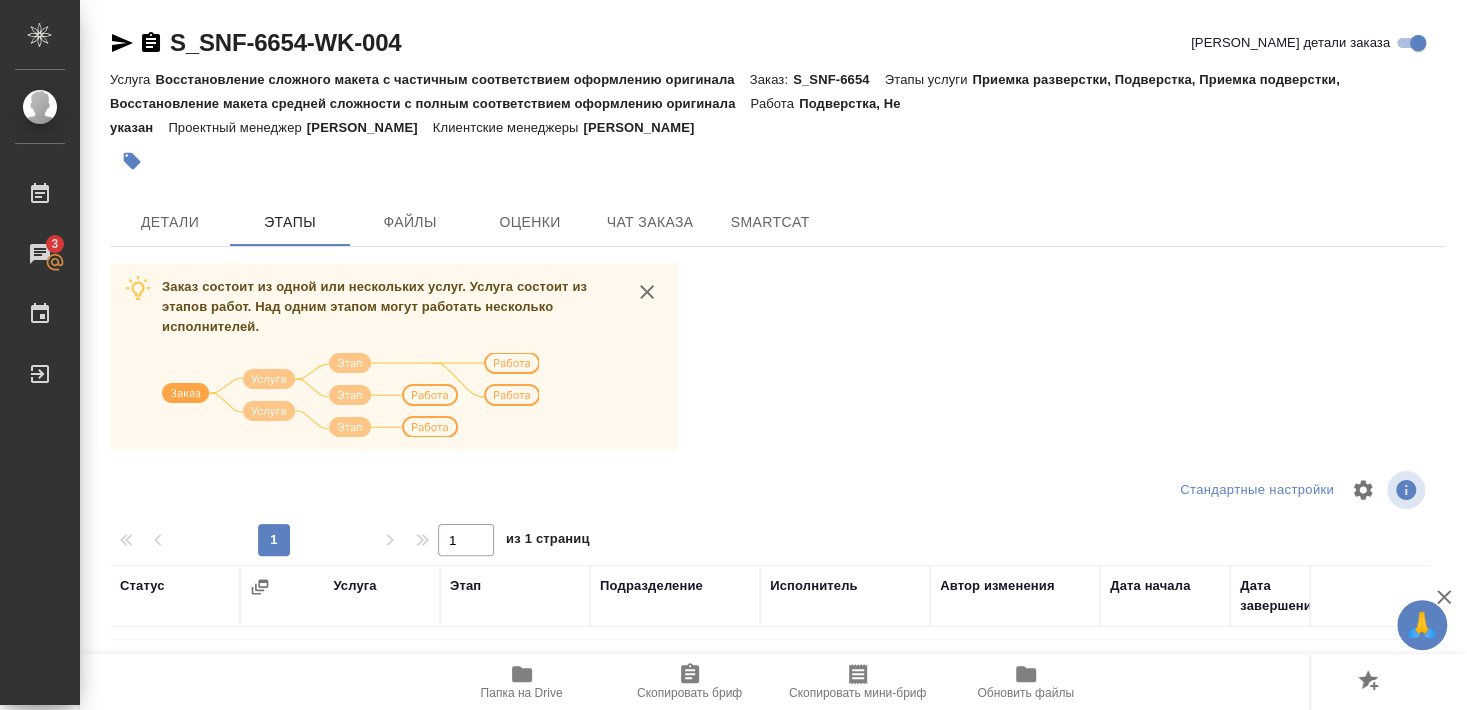 click on "Заказ состоит из одной или нескольких услуг. Услуга состоит из этапов работ. Над одним этапом могут работать несколько исполнителей. Стандартные настройки 1 1 из 1 страниц Статус Услуга Этап Подразделение Исполнитель Автор изменения Дата начала Дата завершения Общий объем Оплачиваемый объем Оценка   Сдан Восстановление сложного макета с частичным соответствием оформлению оригинала Не указан Подверстка DTPlight [PERSON_NAME] [PERSON_NAME] 24.07,  12:00 2025 25.07,  15:00 2025 132 Страница А4 132 Страница А4 - В работе Подверстка DTPlight [PERSON_NAME] 24.07,  12:00 2025 15:00" at bounding box center (777, 639) 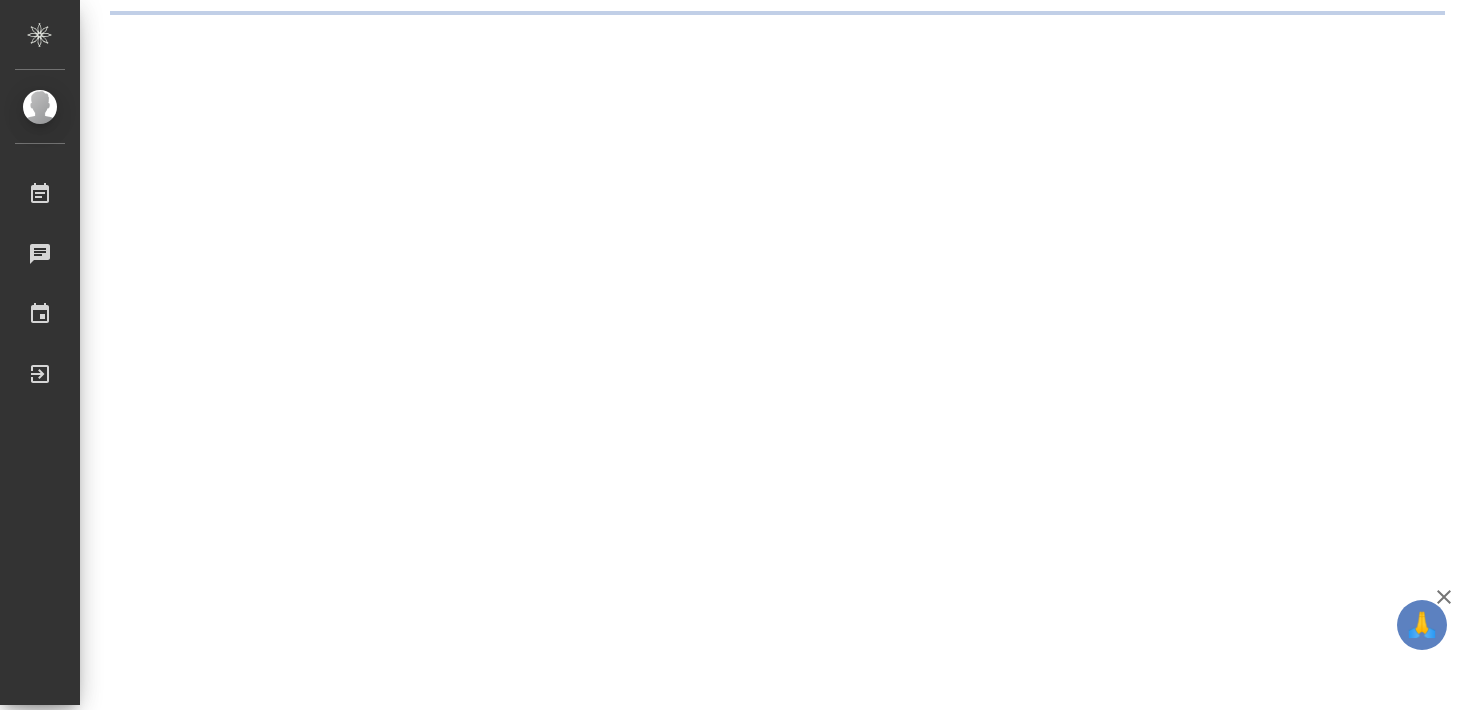 scroll, scrollTop: 0, scrollLeft: 0, axis: both 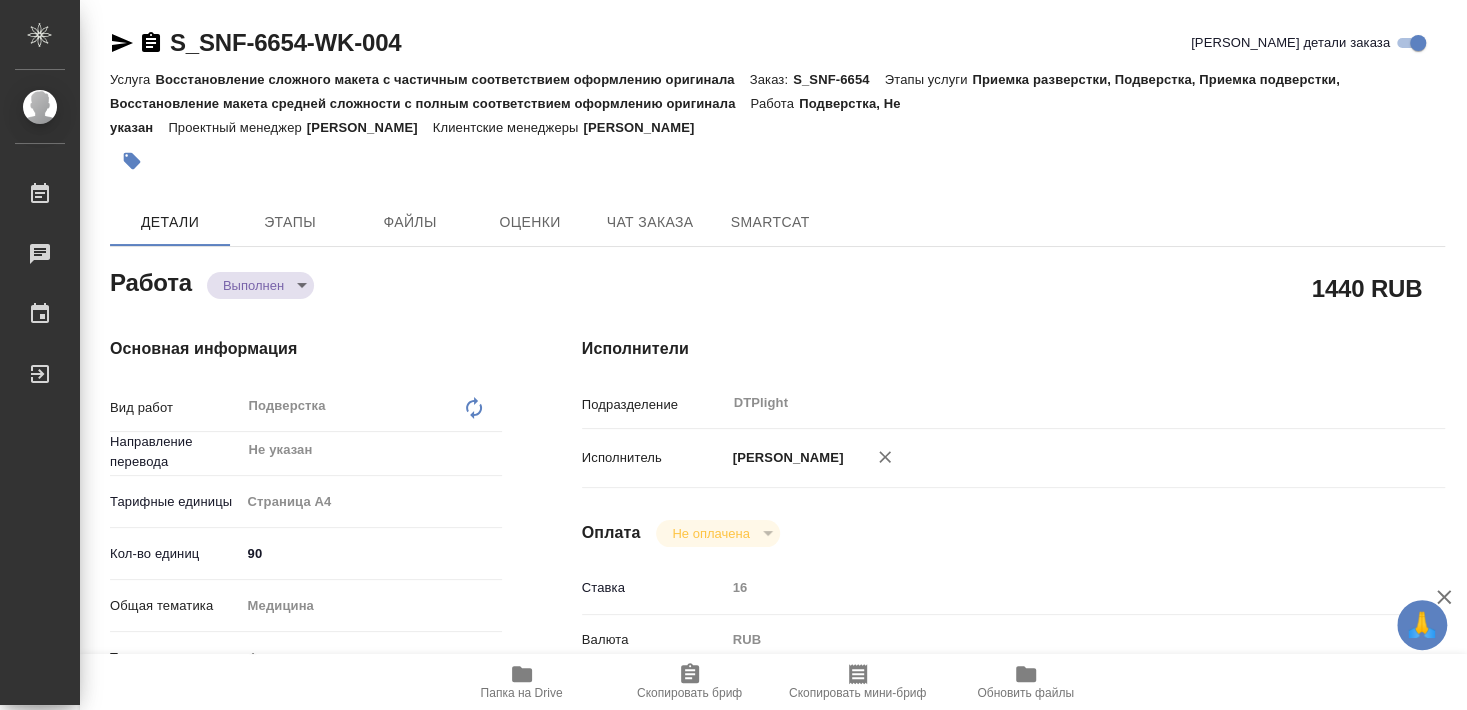 type on "x" 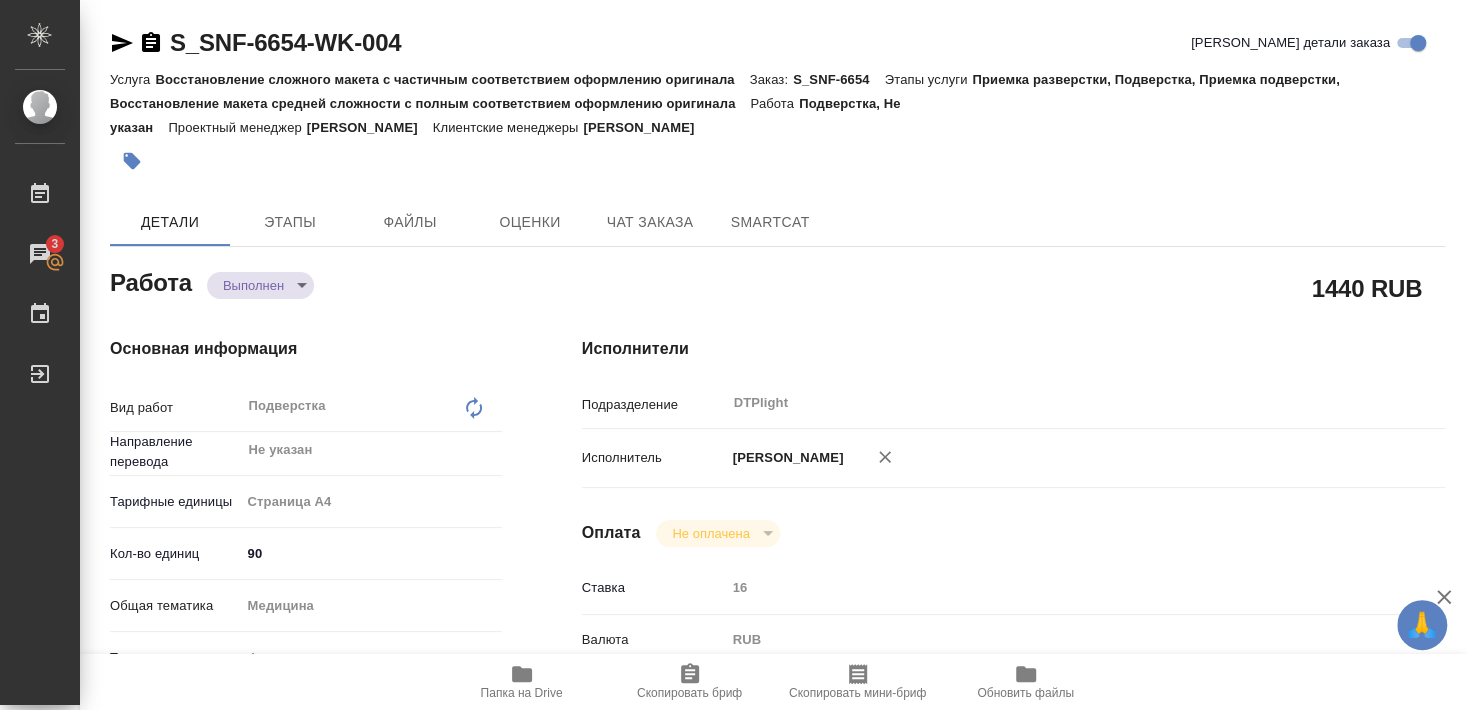 click on "Папка на Drive" at bounding box center (522, 693) 